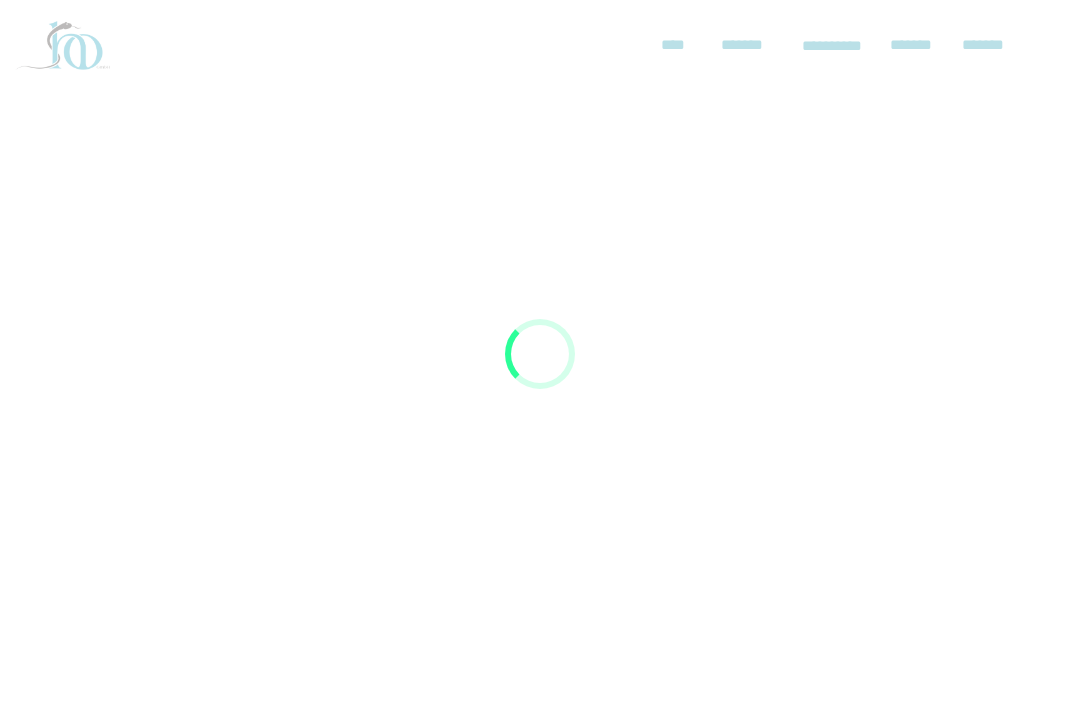 scroll, scrollTop: 0, scrollLeft: 0, axis: both 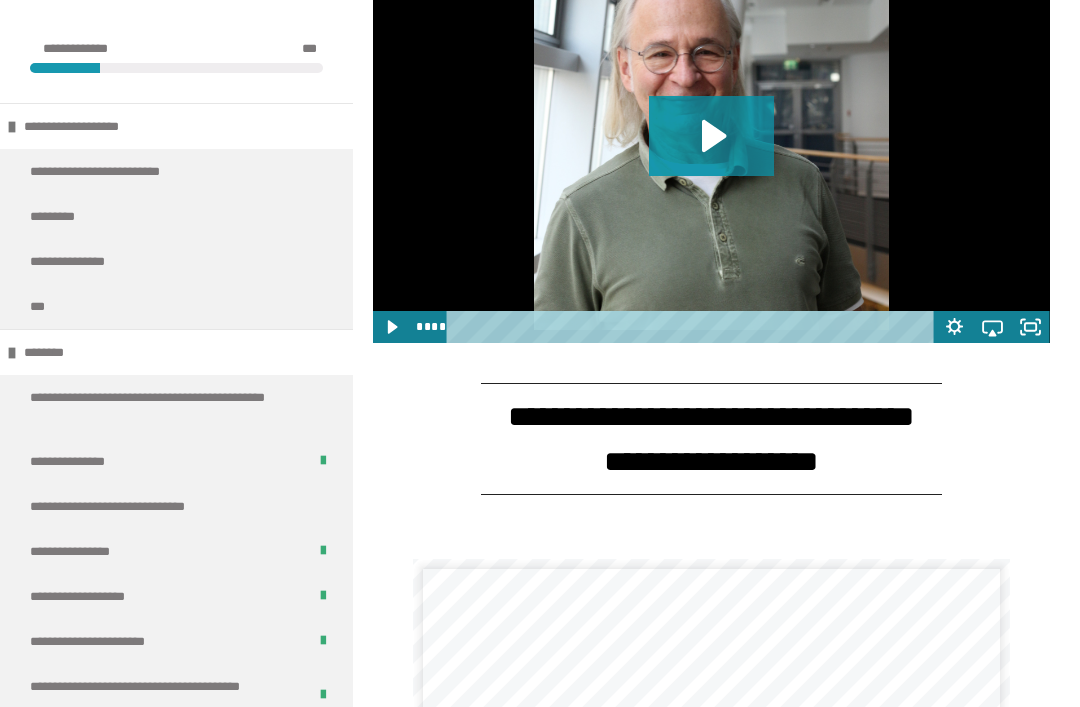click 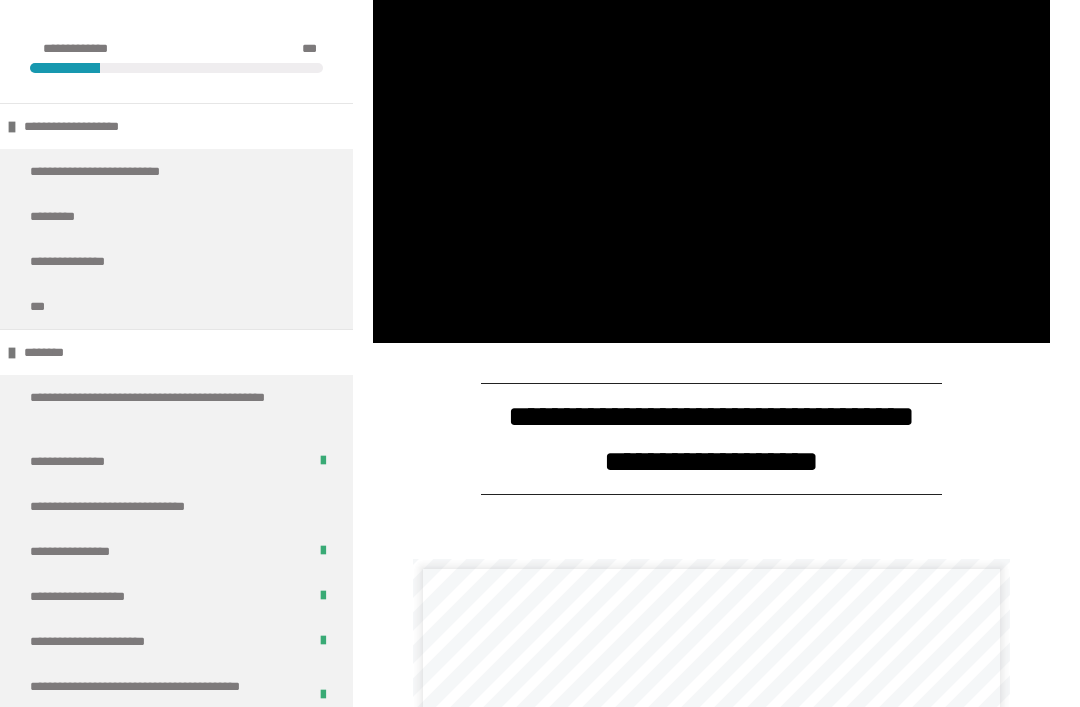 scroll, scrollTop: 1398, scrollLeft: 0, axis: vertical 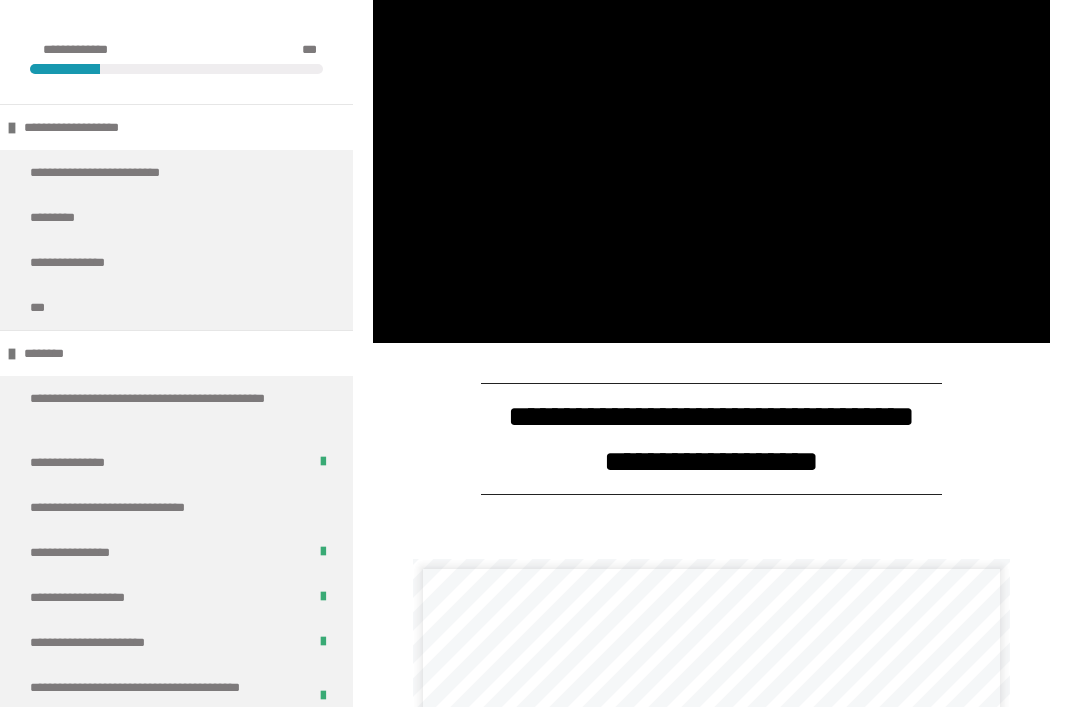 click at bounding box center (711, 152) 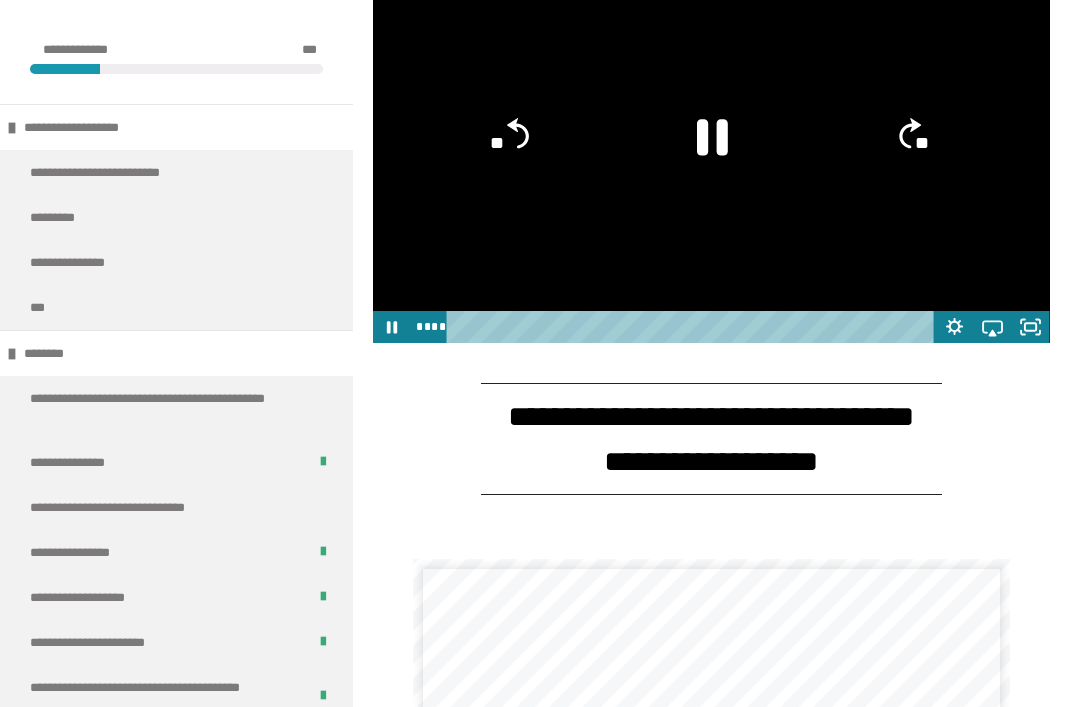 click 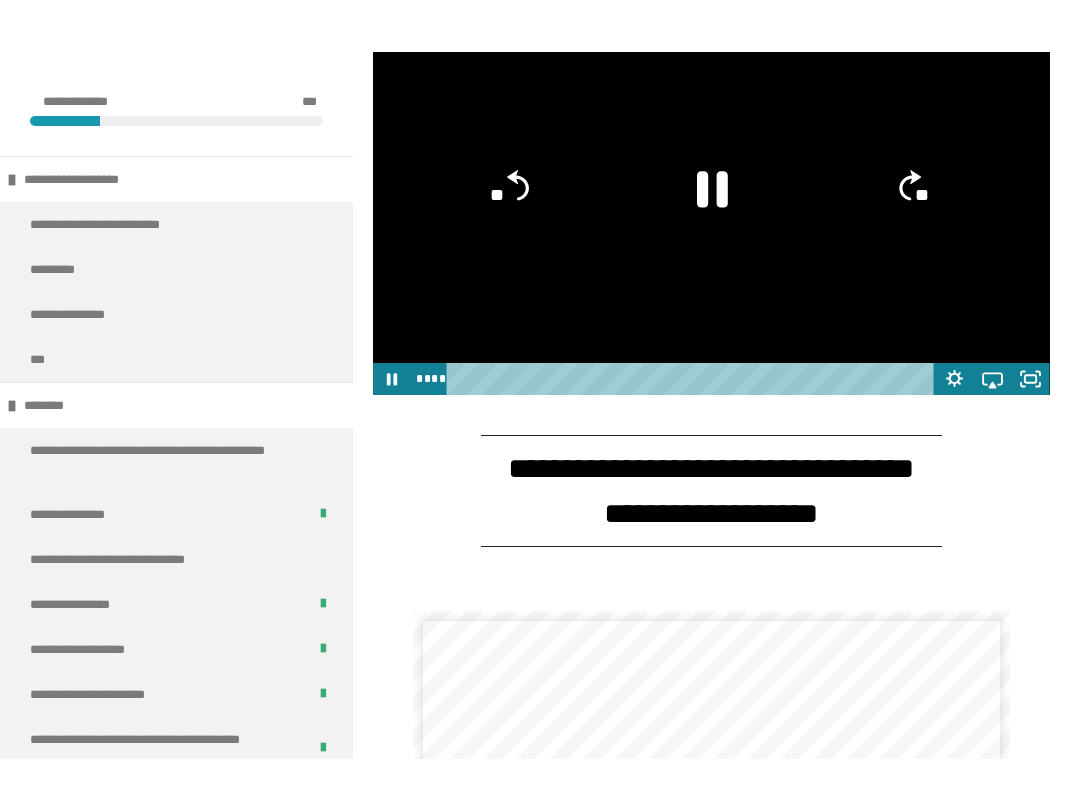 scroll, scrollTop: 1397, scrollLeft: 0, axis: vertical 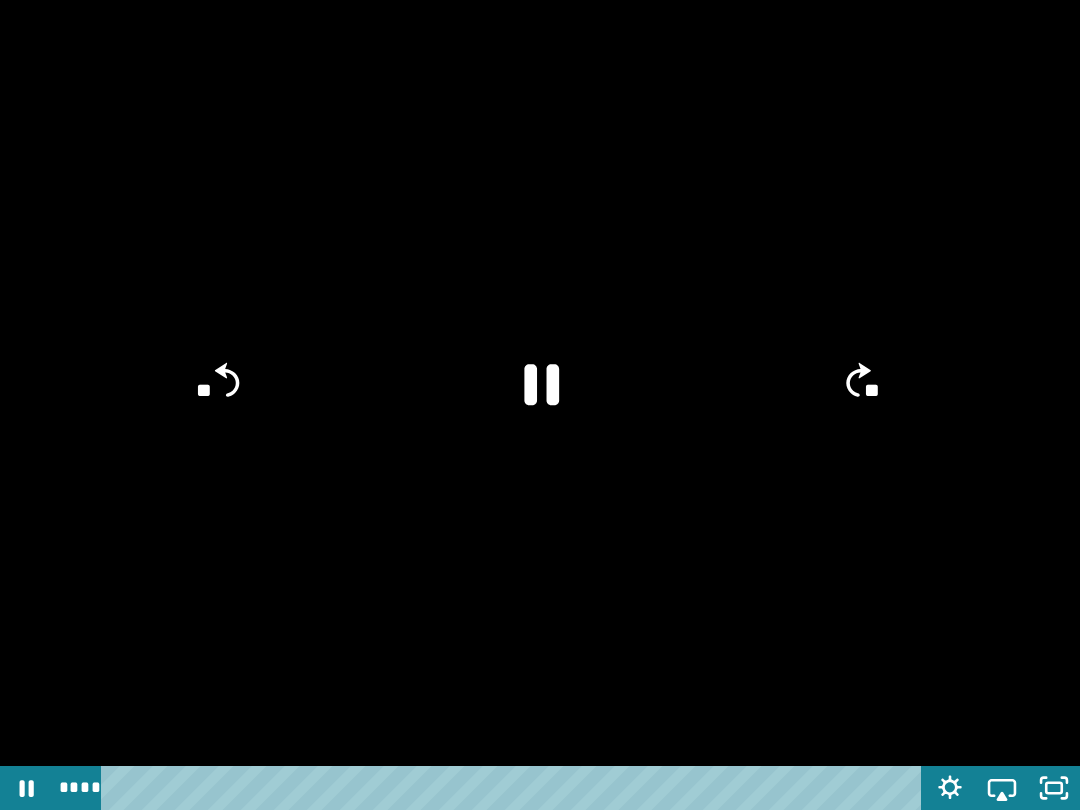 click at bounding box center (540, 405) 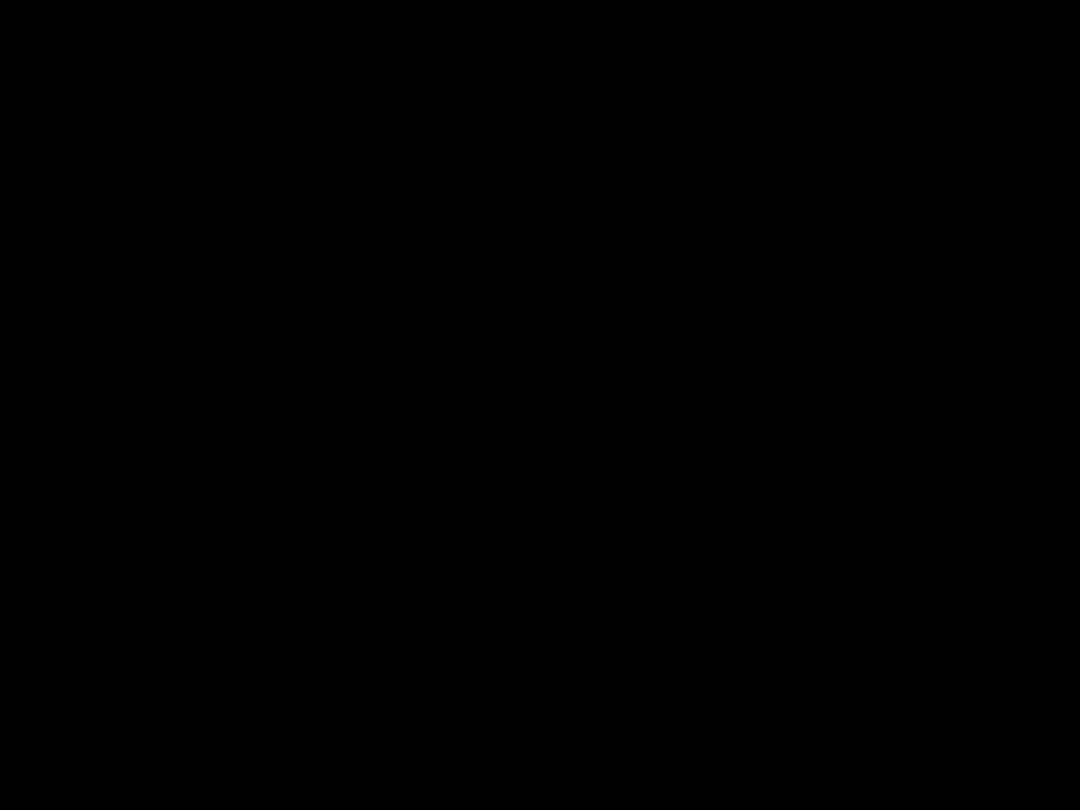 click at bounding box center (540, 405) 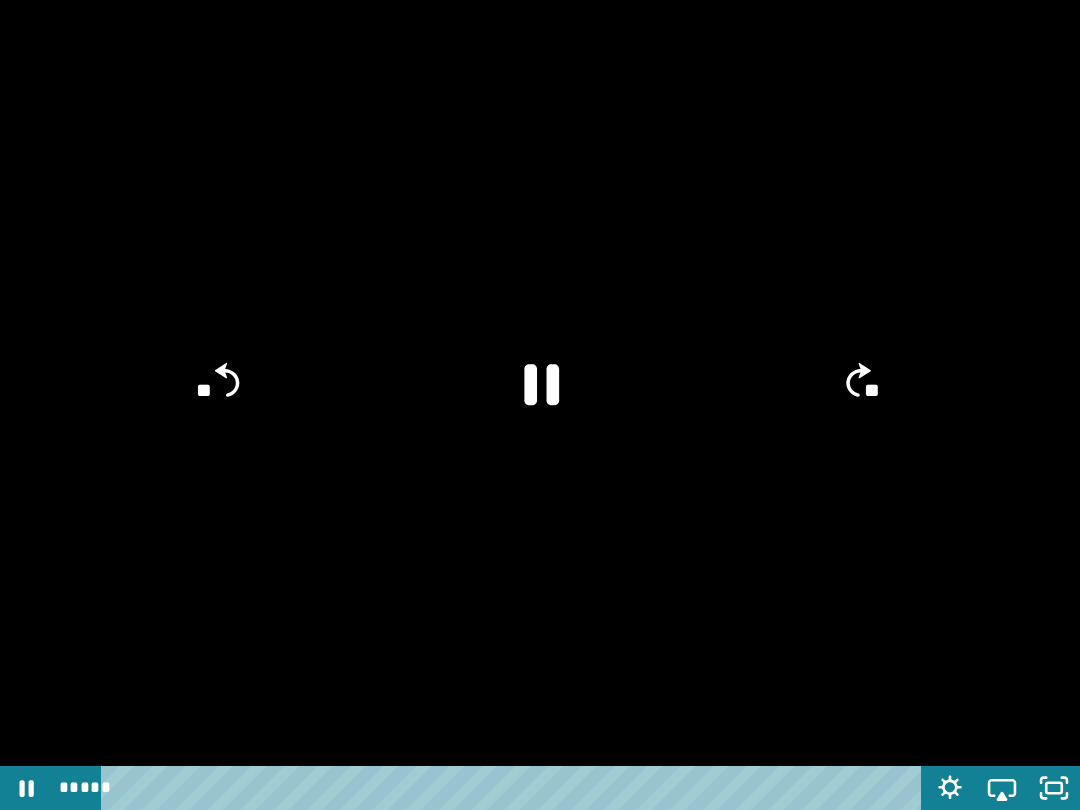 click 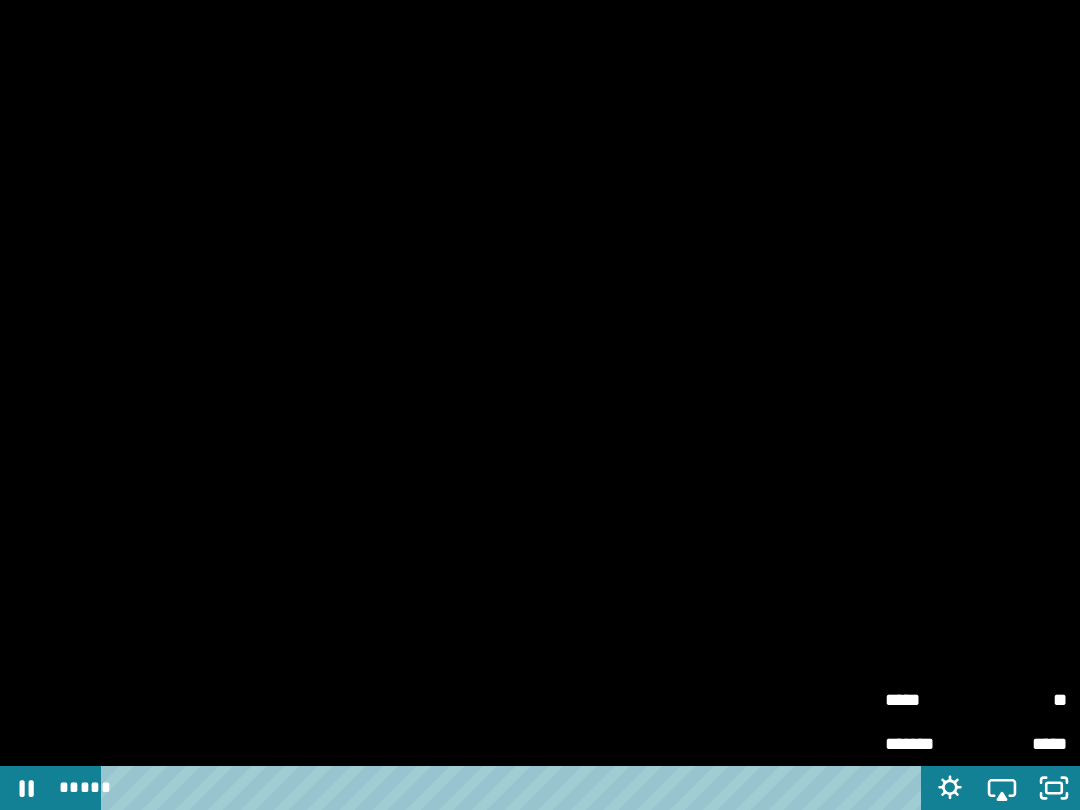 click on "**" at bounding box center [1021, 700] 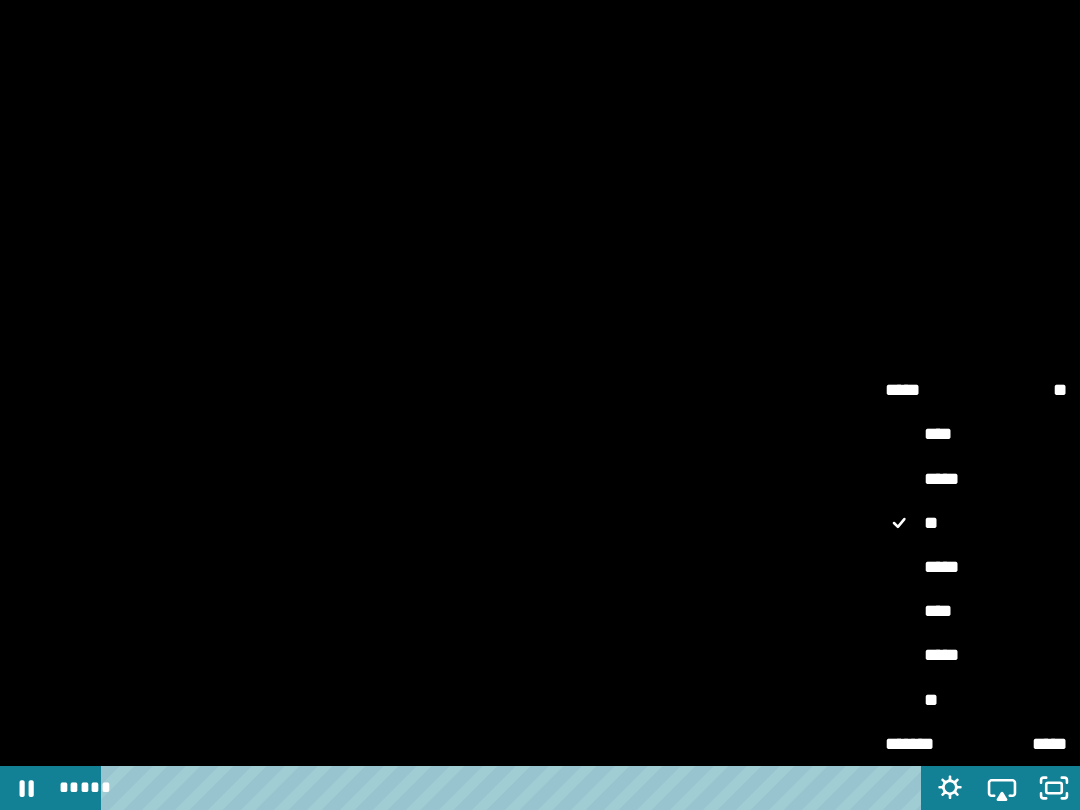 click on "****" at bounding box center [976, 611] 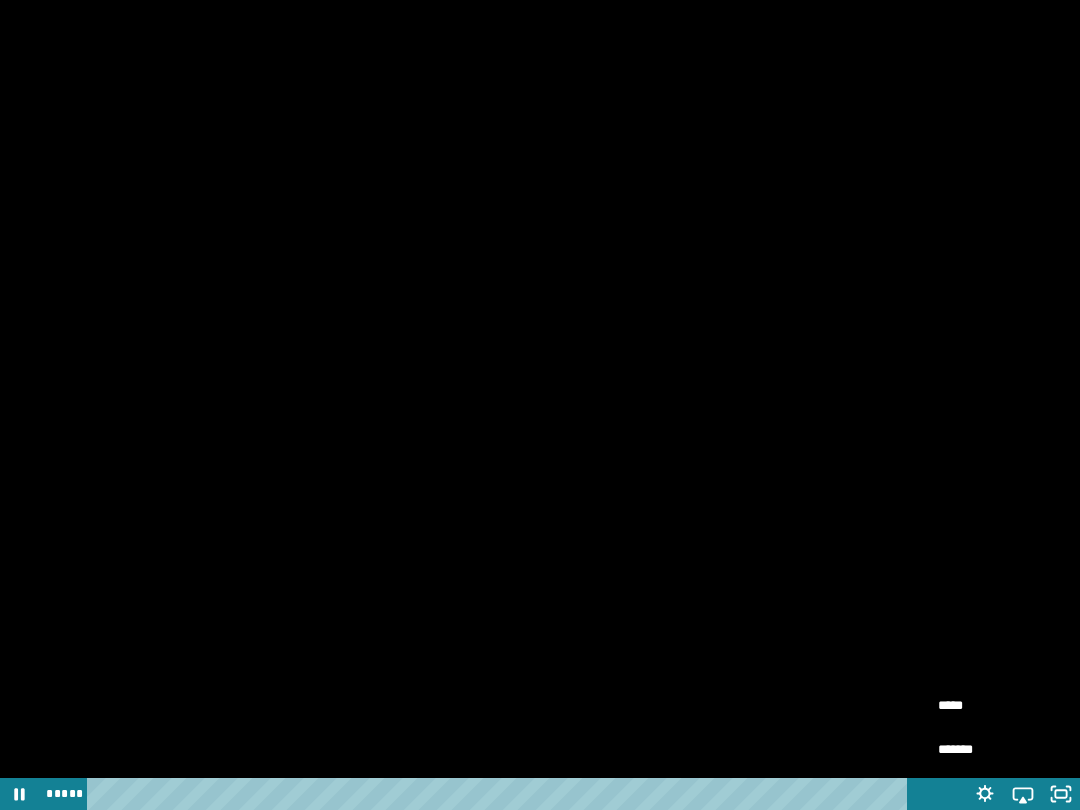 scroll, scrollTop: 1398, scrollLeft: 0, axis: vertical 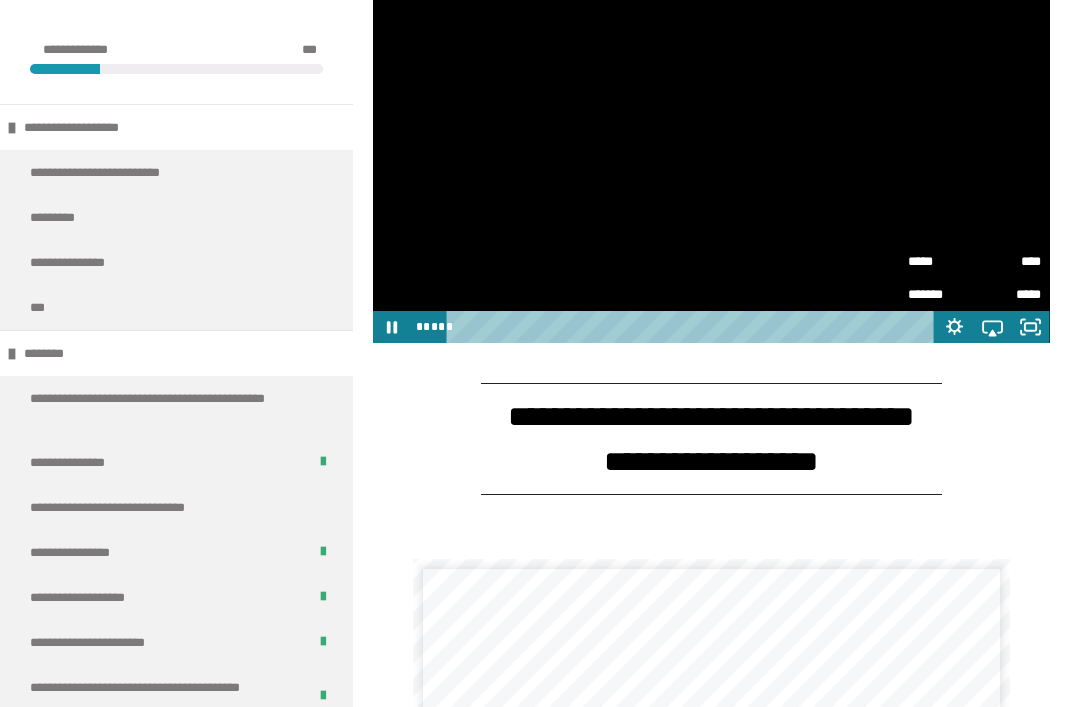 click 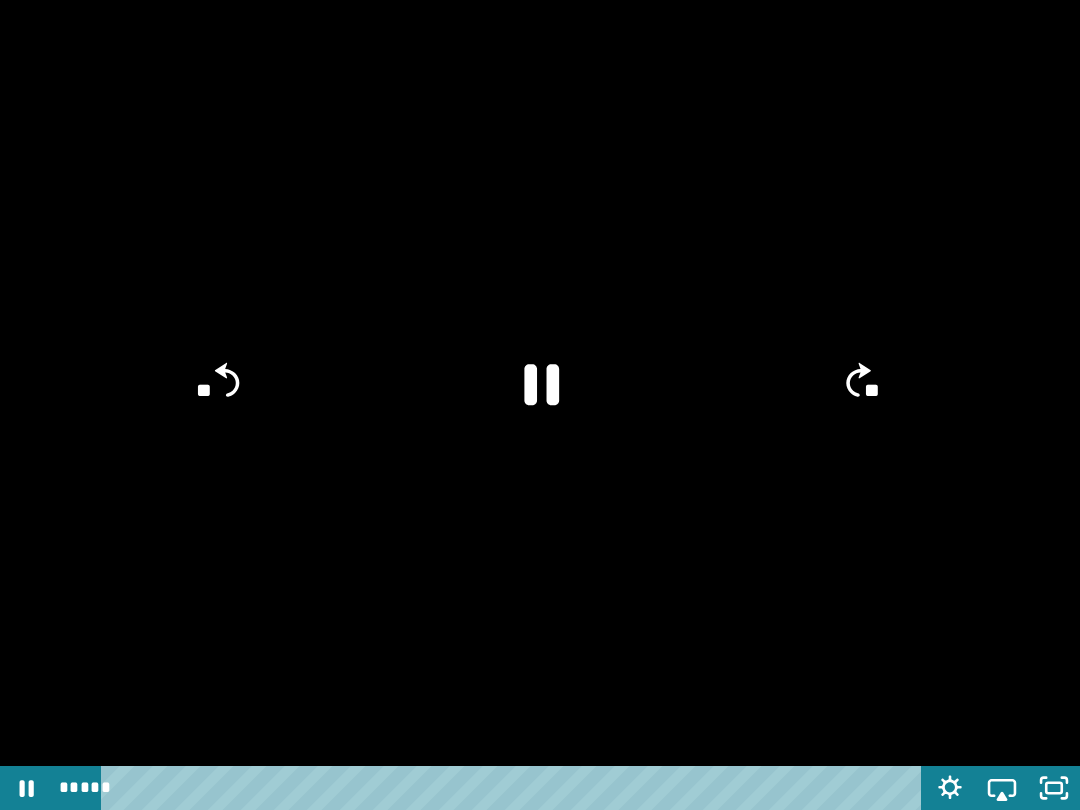 scroll, scrollTop: 0, scrollLeft: 0, axis: both 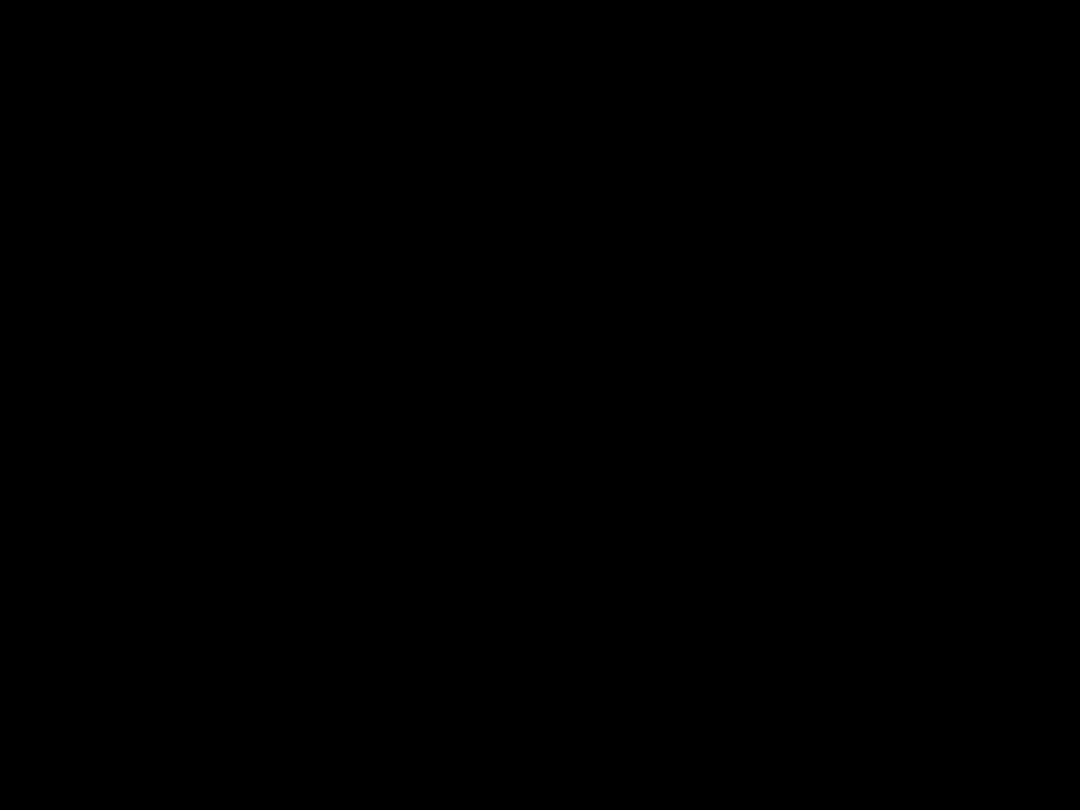 click at bounding box center (540, 405) 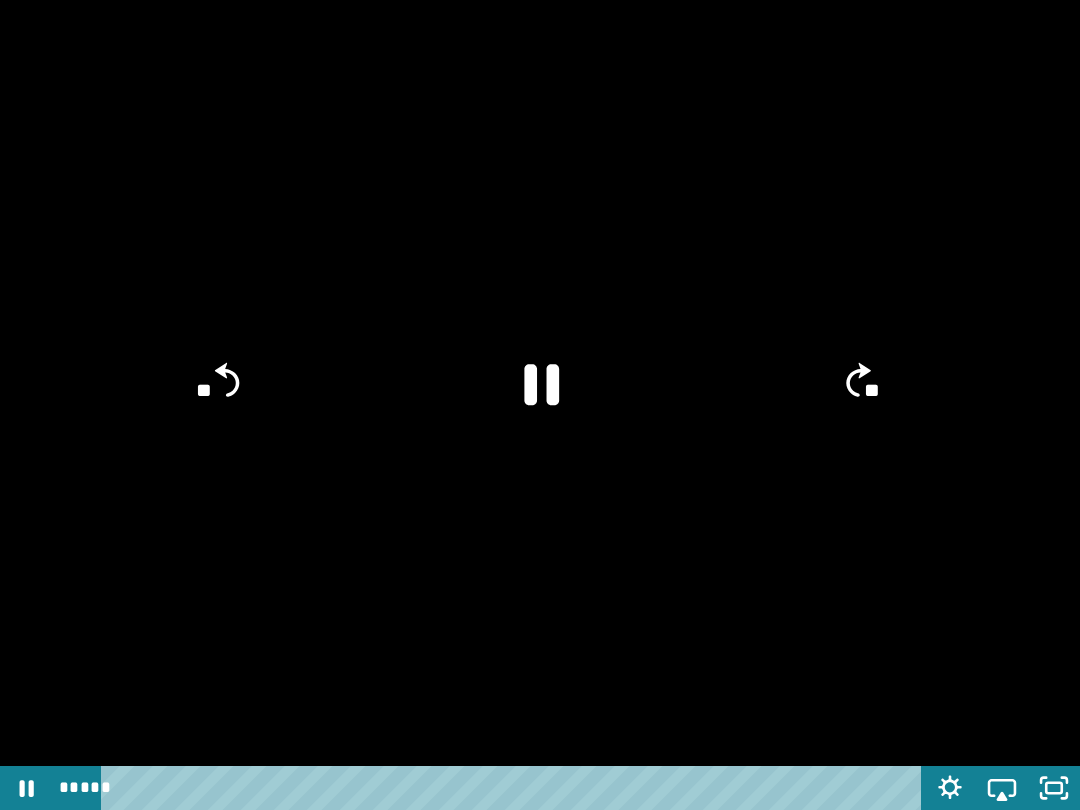 click at bounding box center (540, 405) 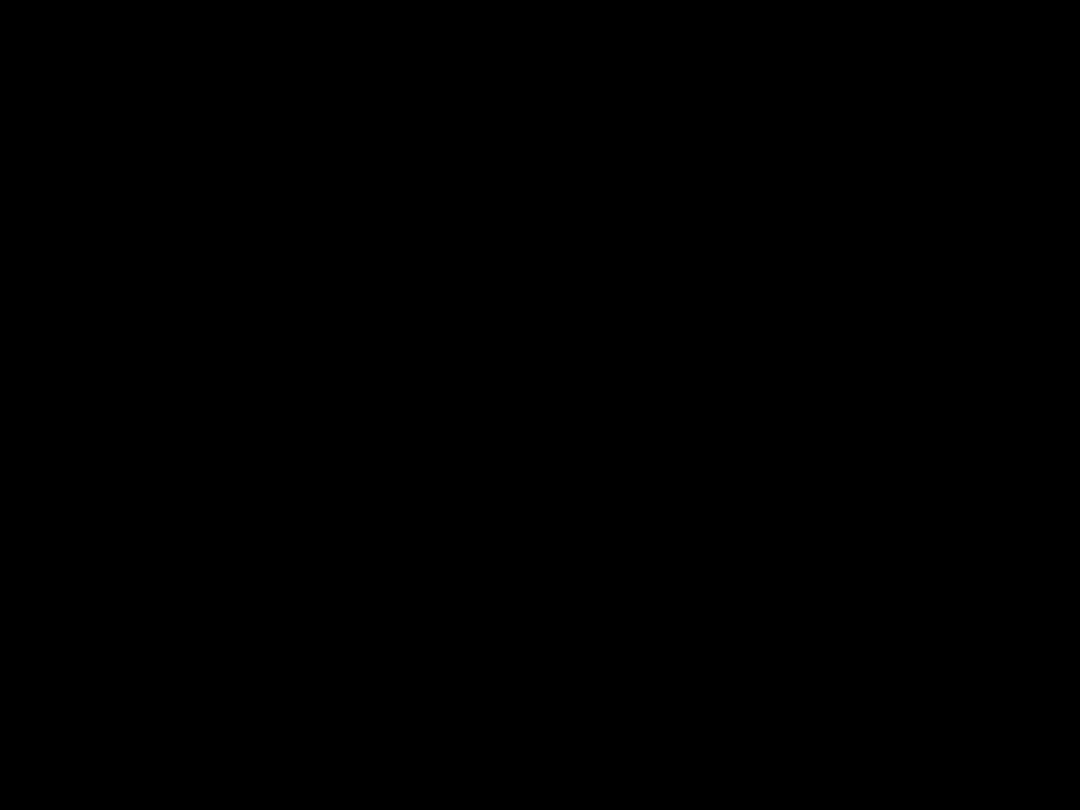 click at bounding box center [540, 405] 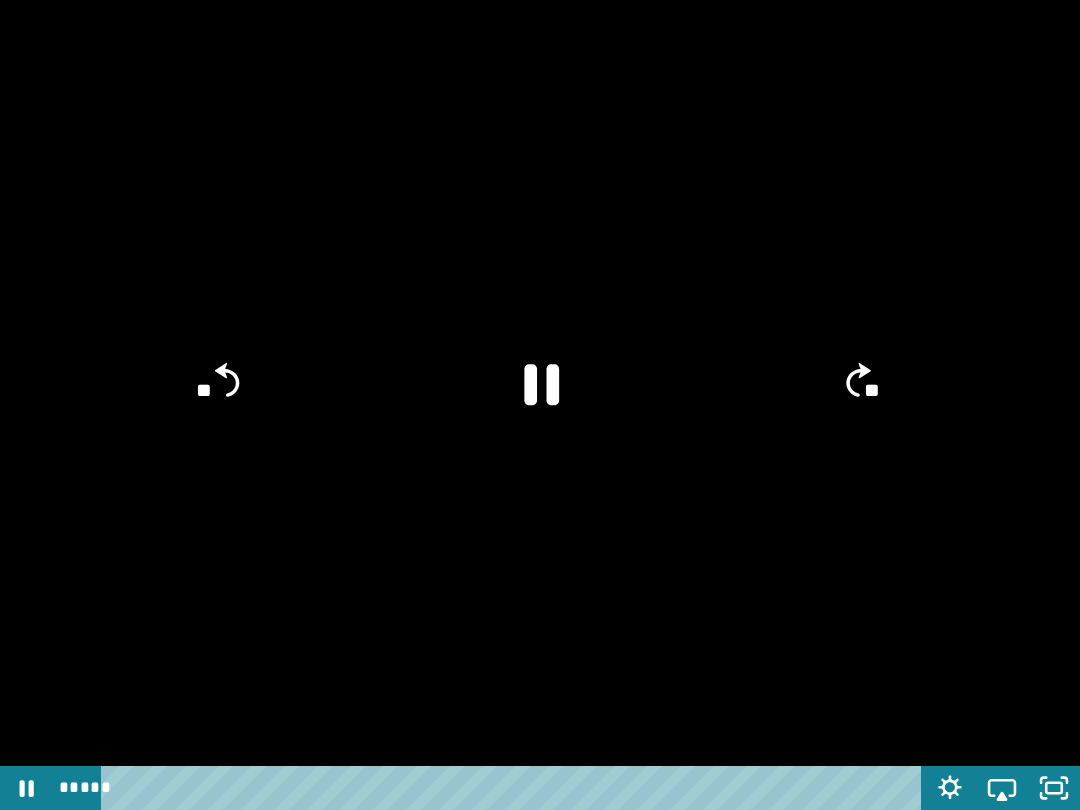 click at bounding box center [540, 405] 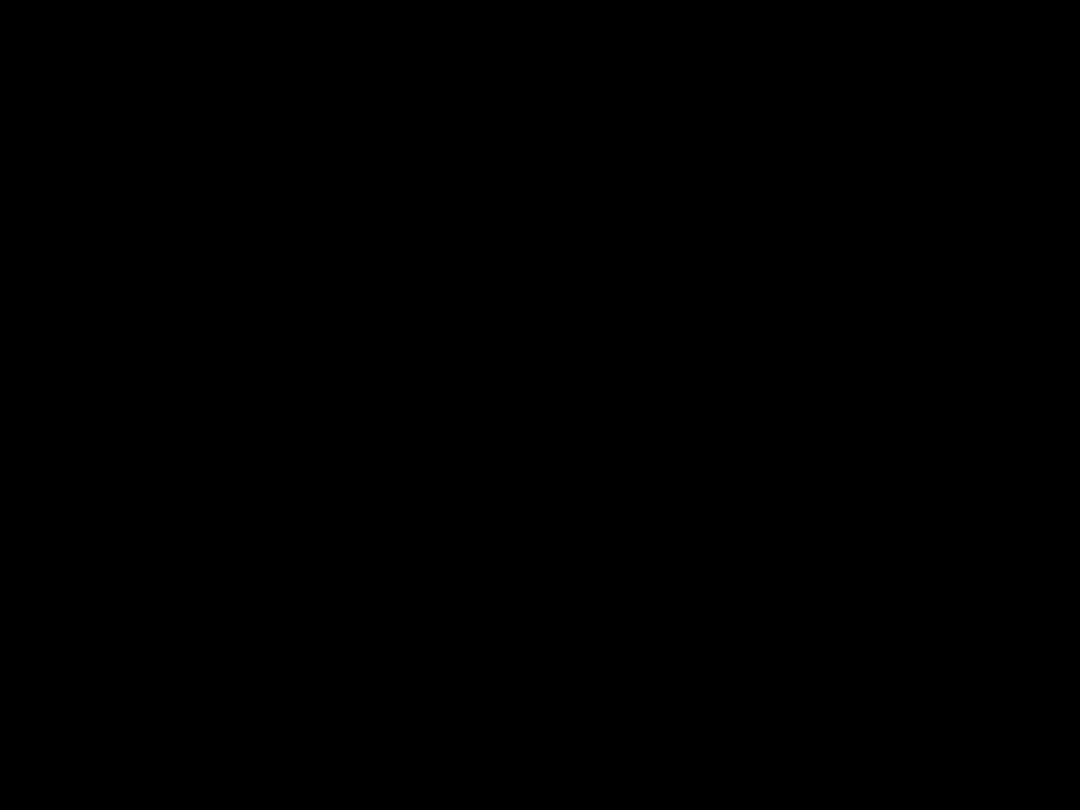 click at bounding box center [540, 405] 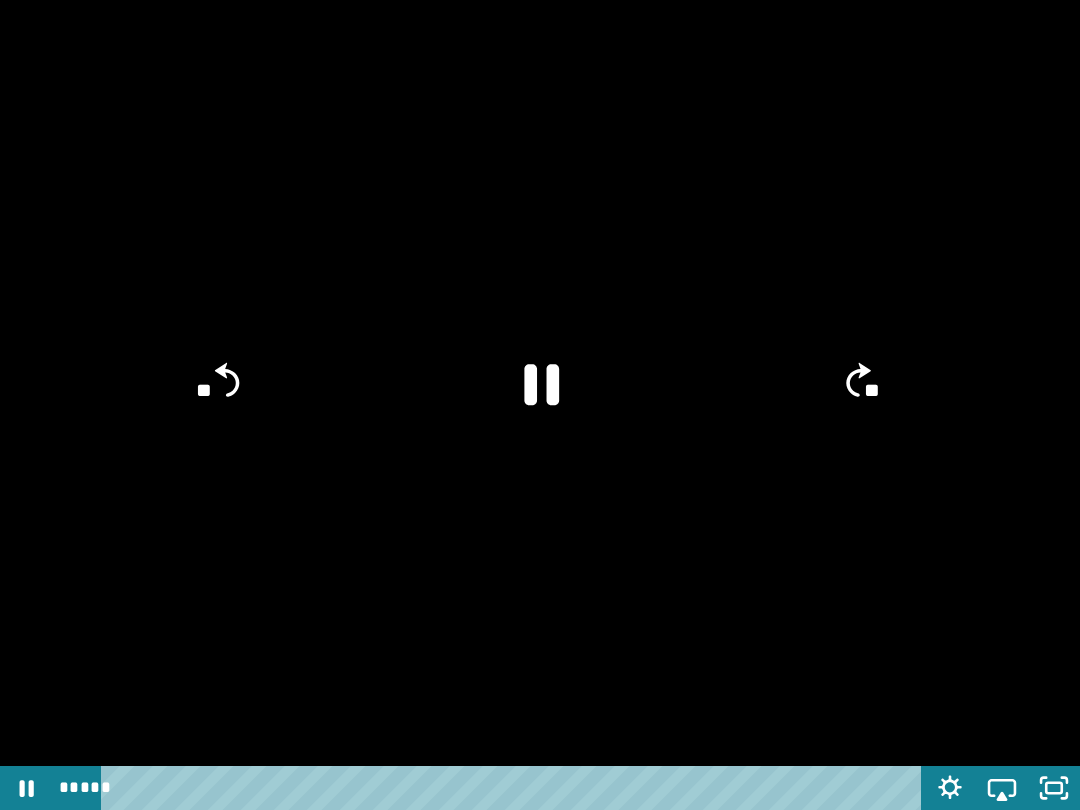 click at bounding box center [540, 405] 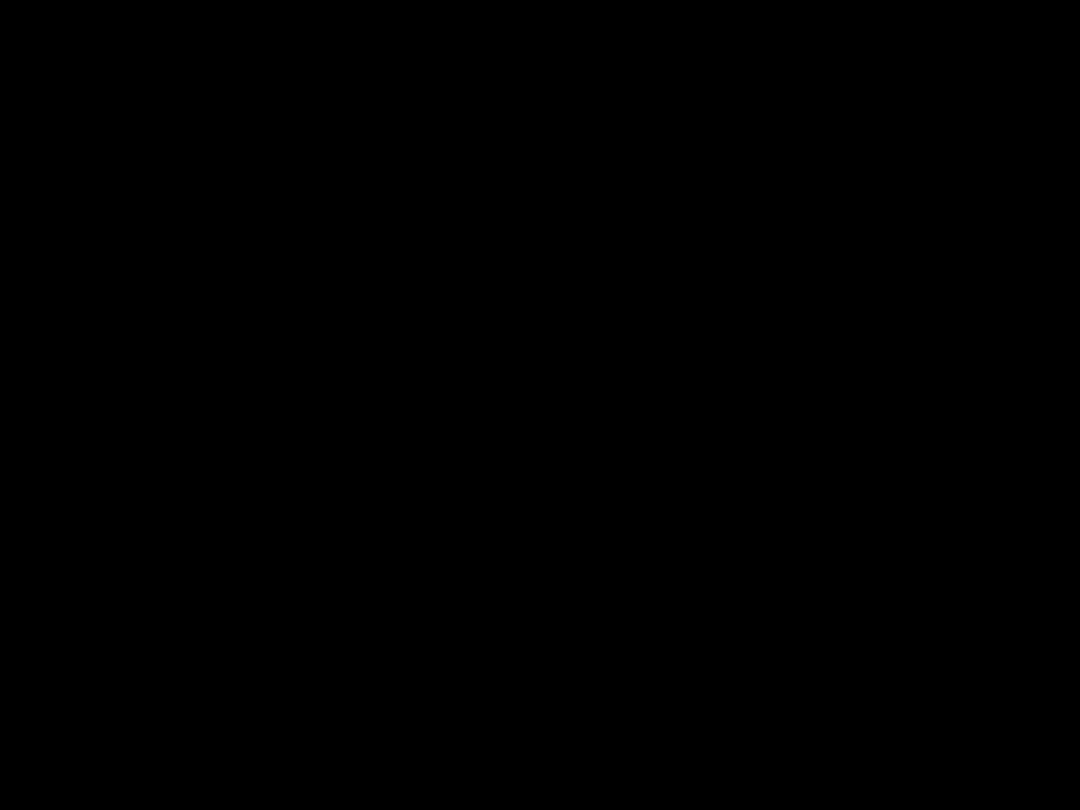 click at bounding box center [540, 405] 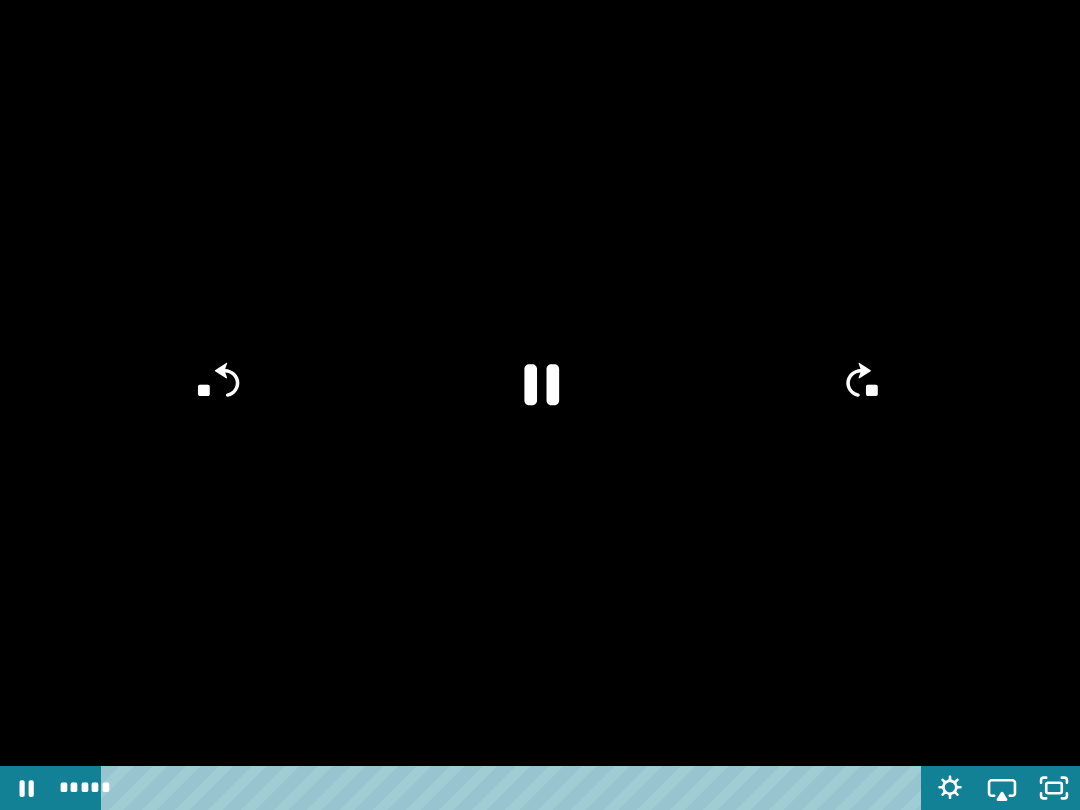click at bounding box center (540, 405) 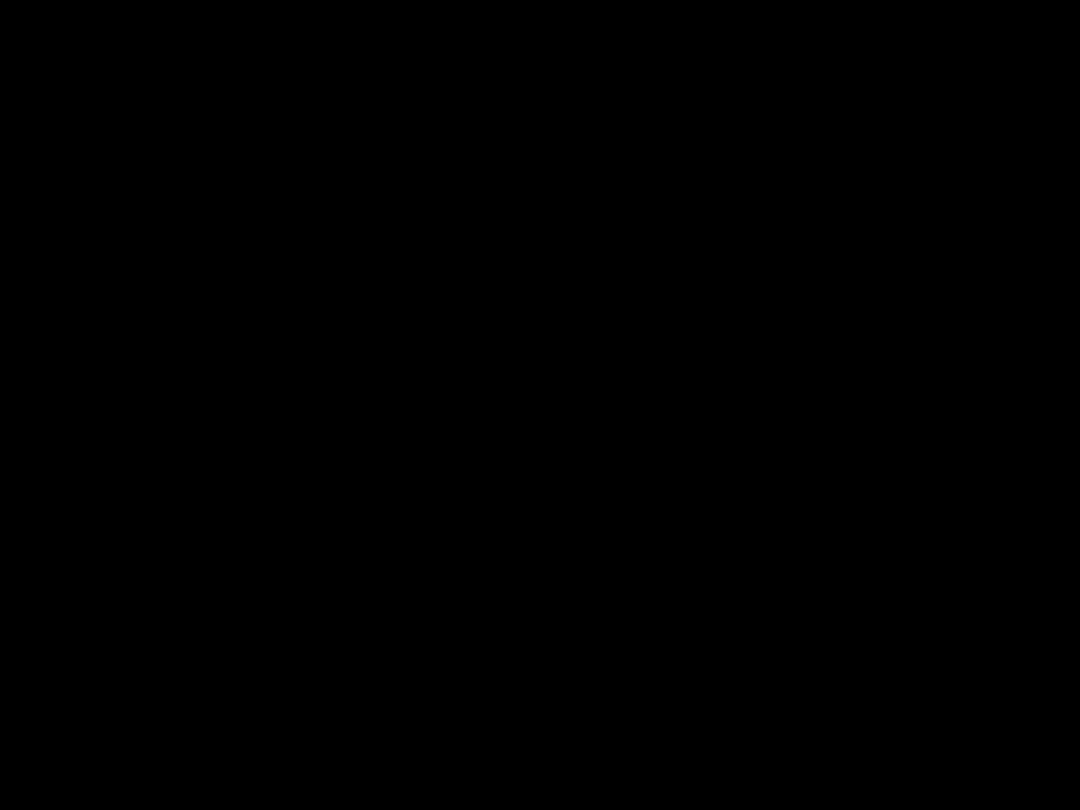 click at bounding box center [540, 405] 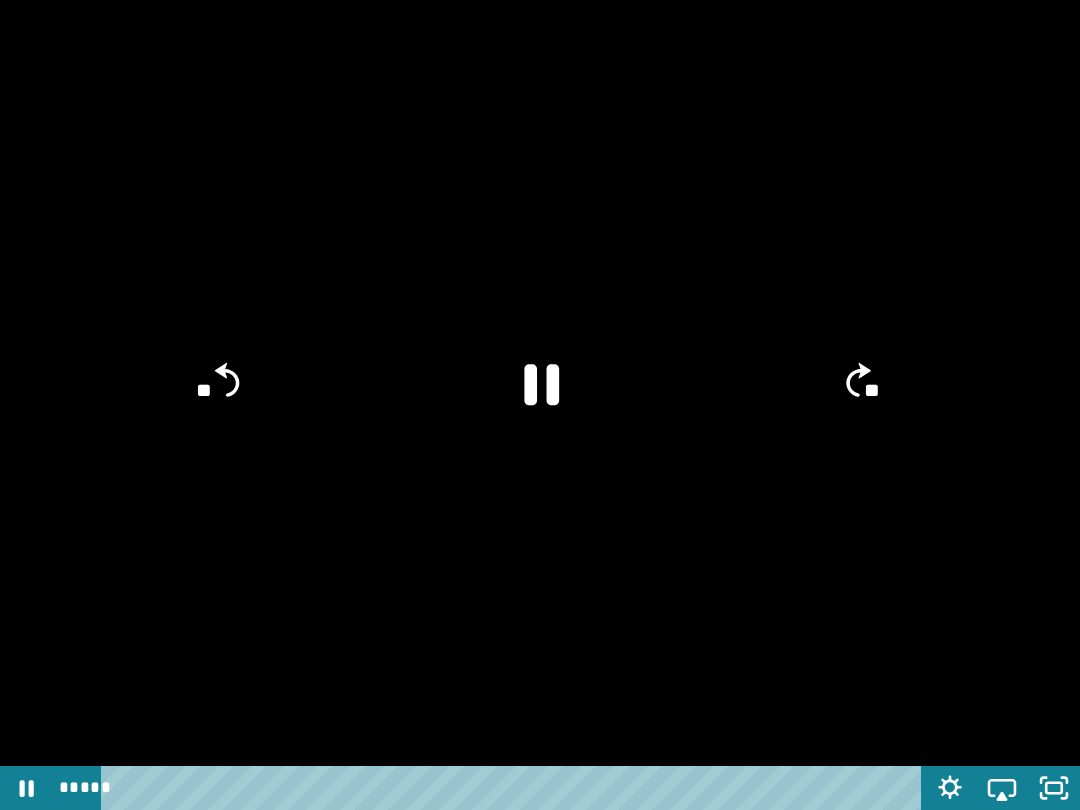 click on "**" 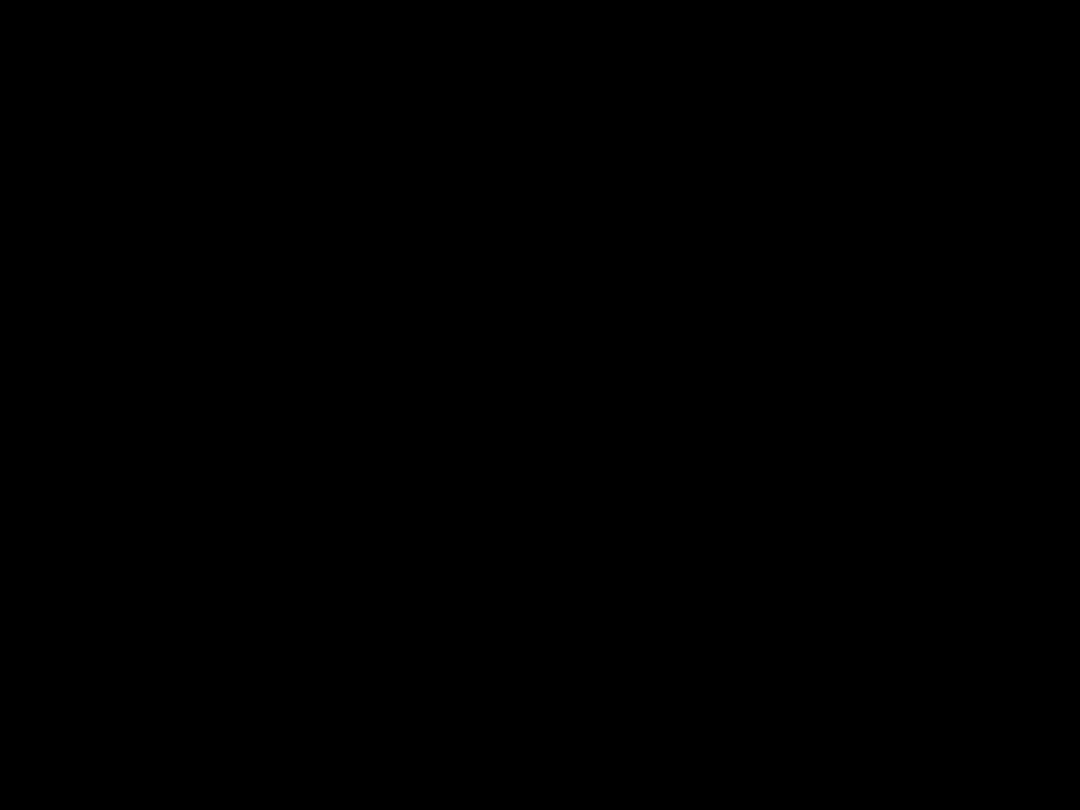 click at bounding box center (540, 405) 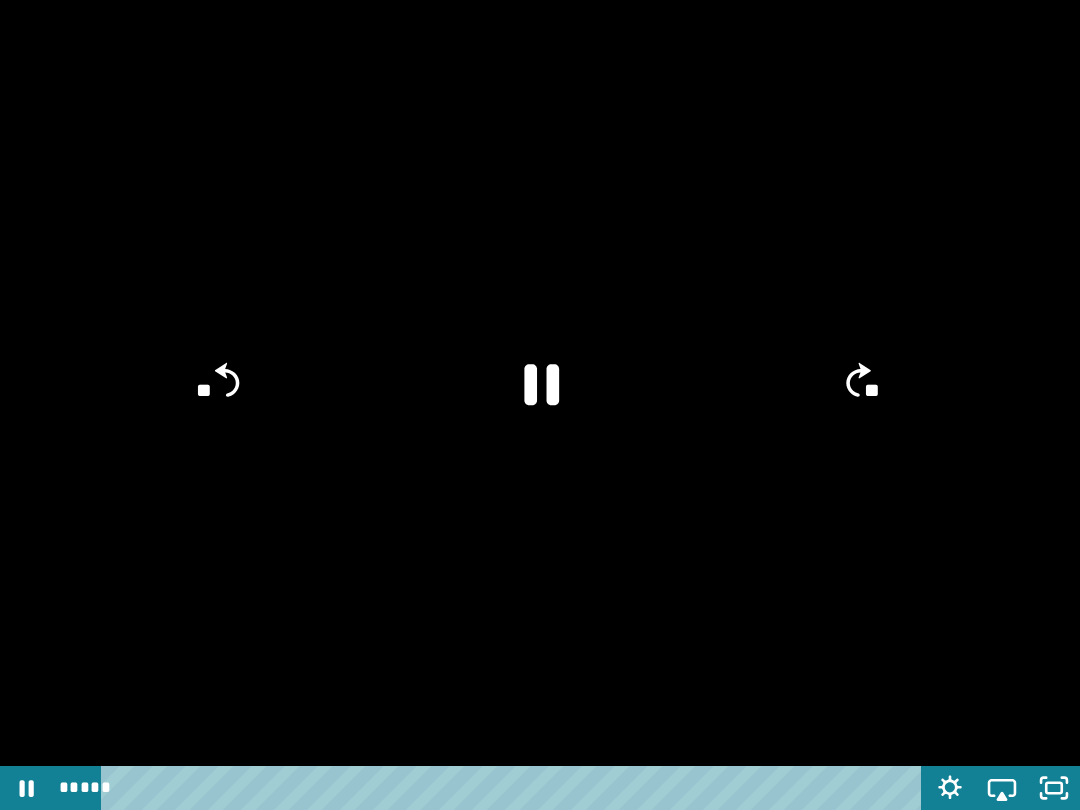 click 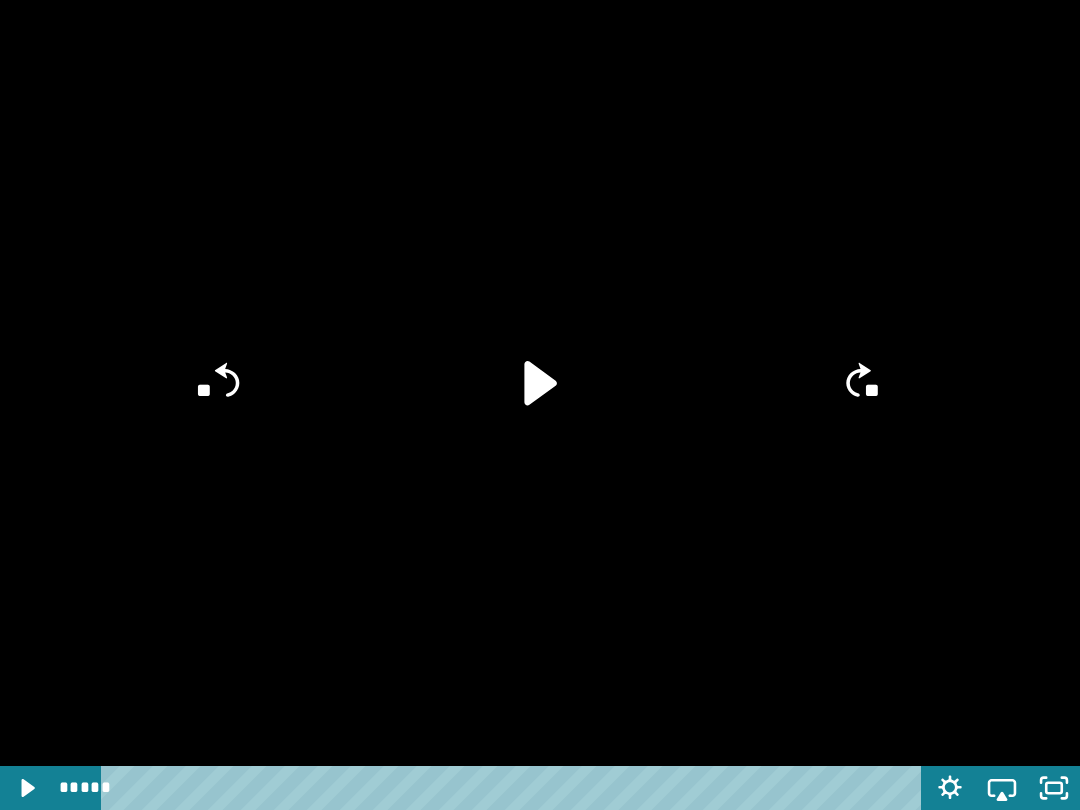 click 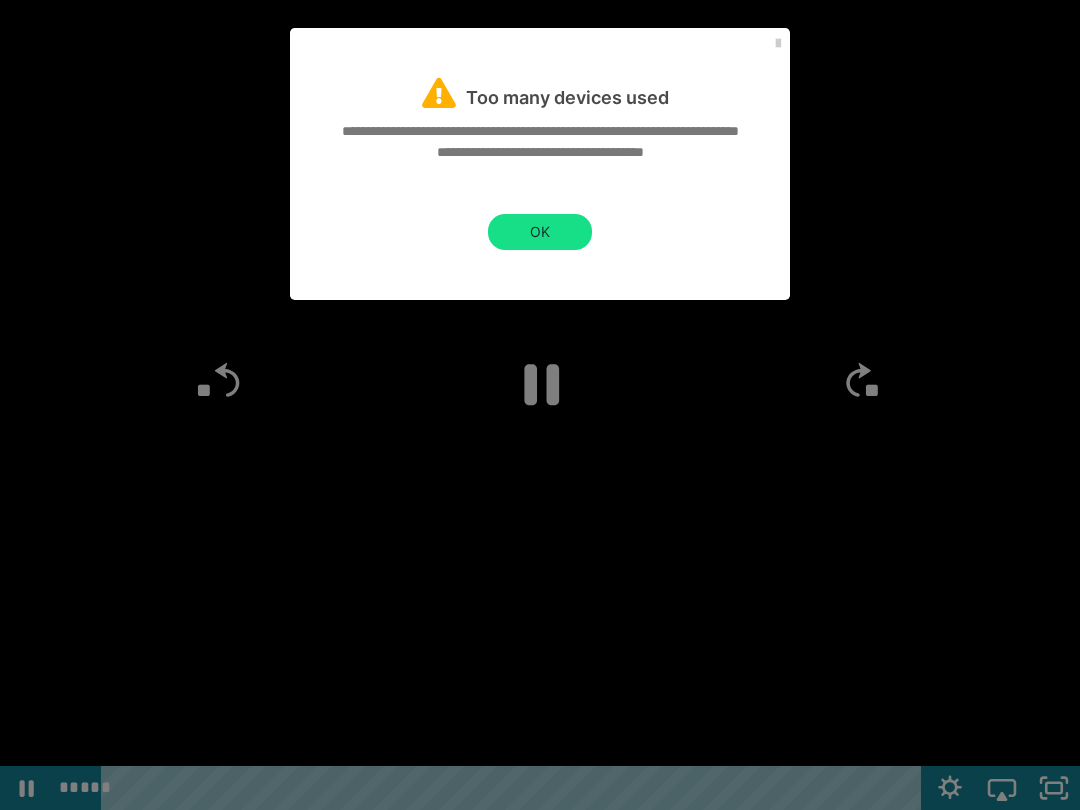 click 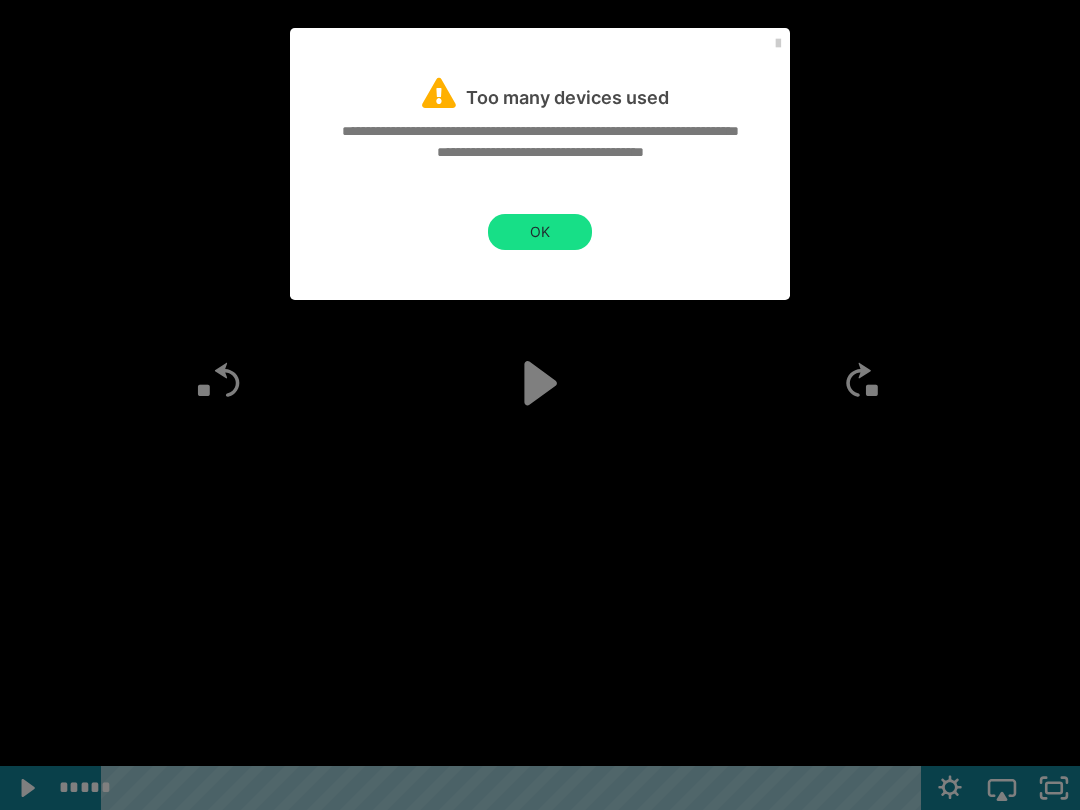 click 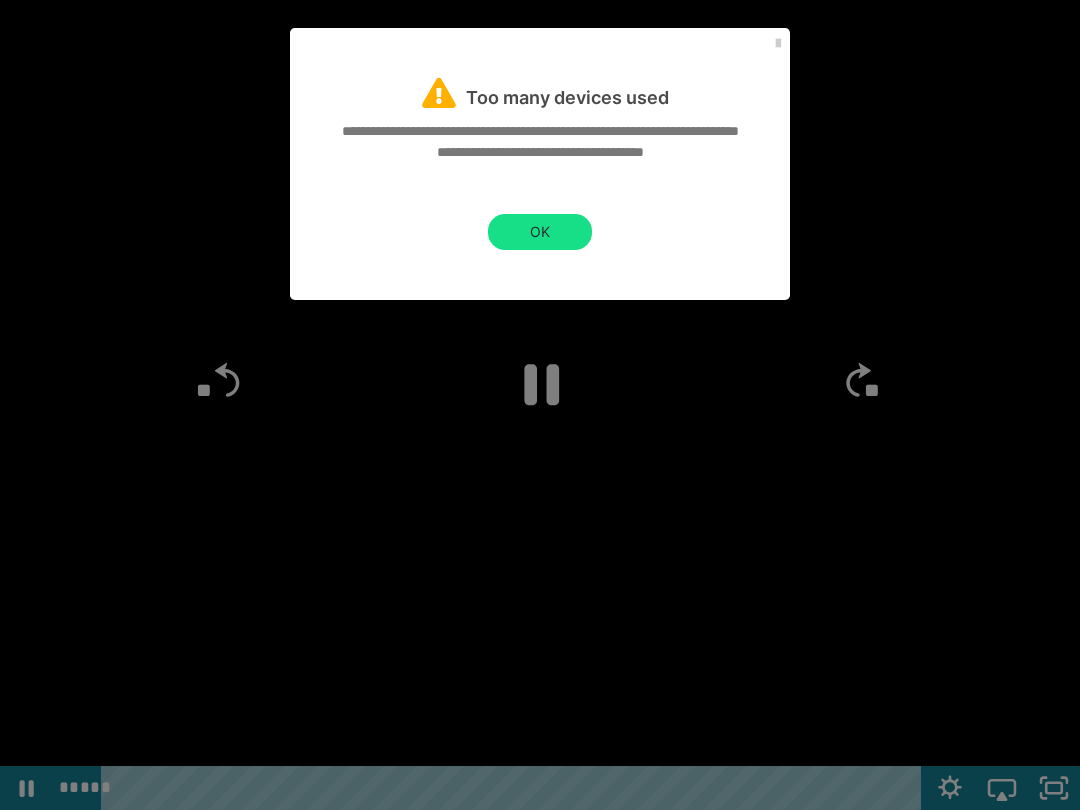 click on "**" 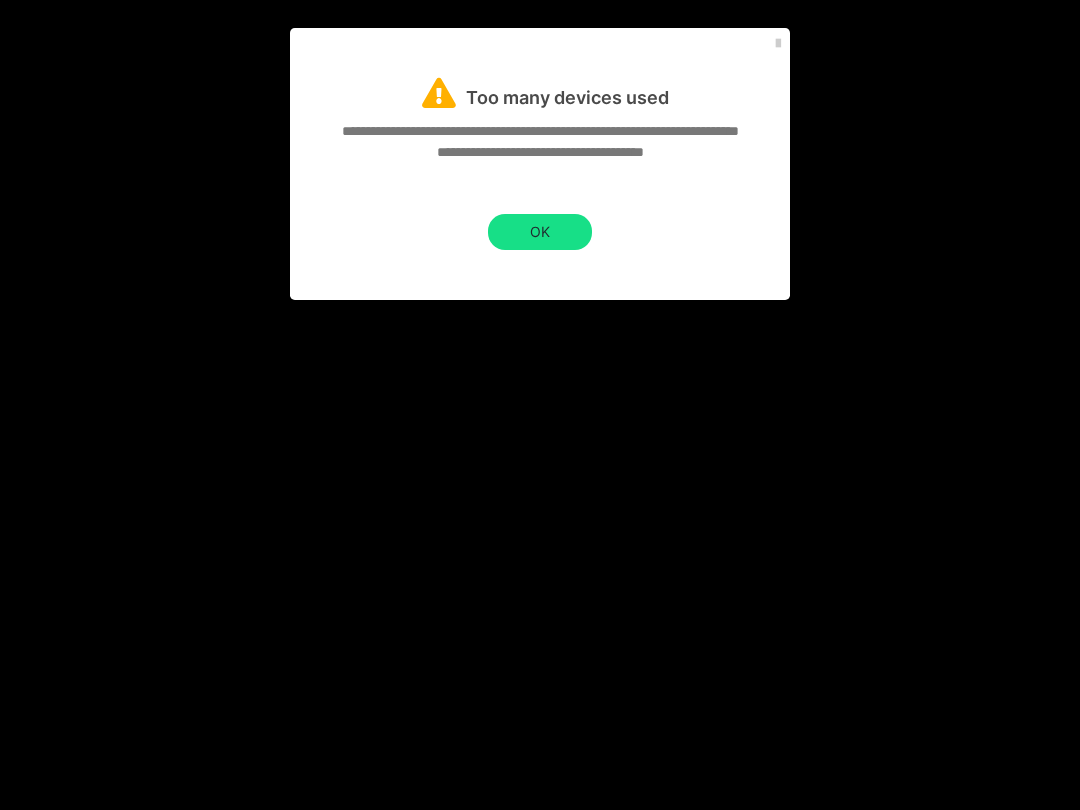 click at bounding box center [540, 405] 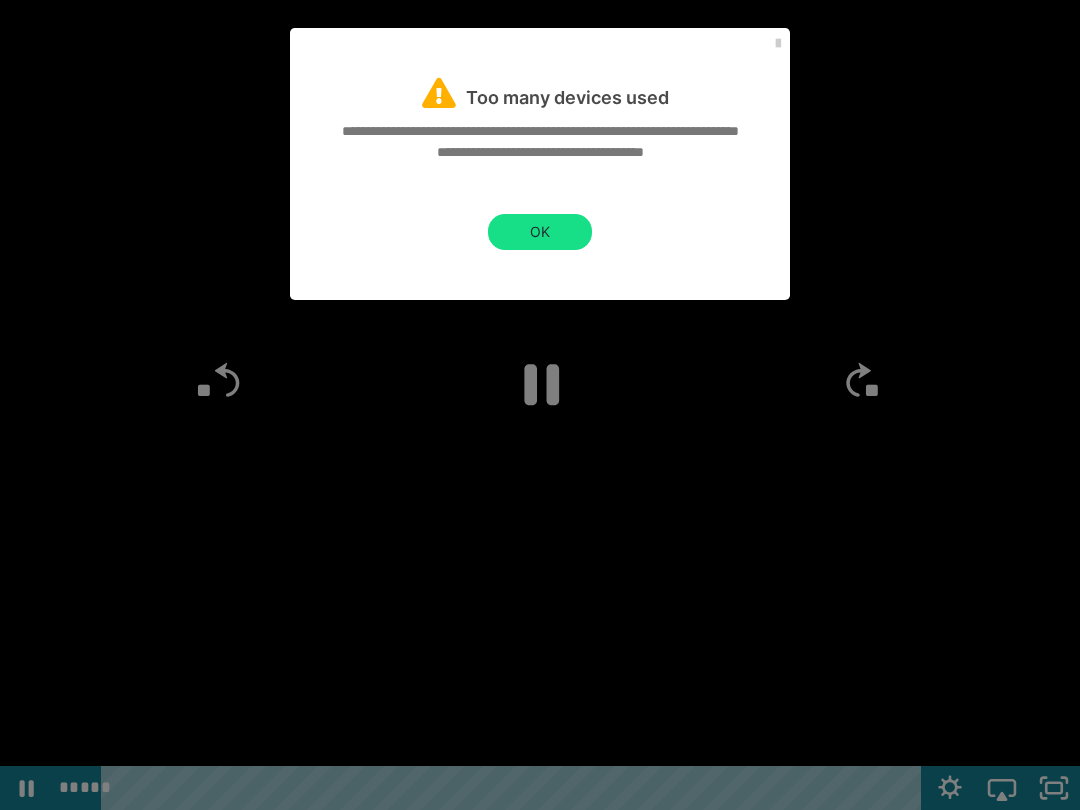 click 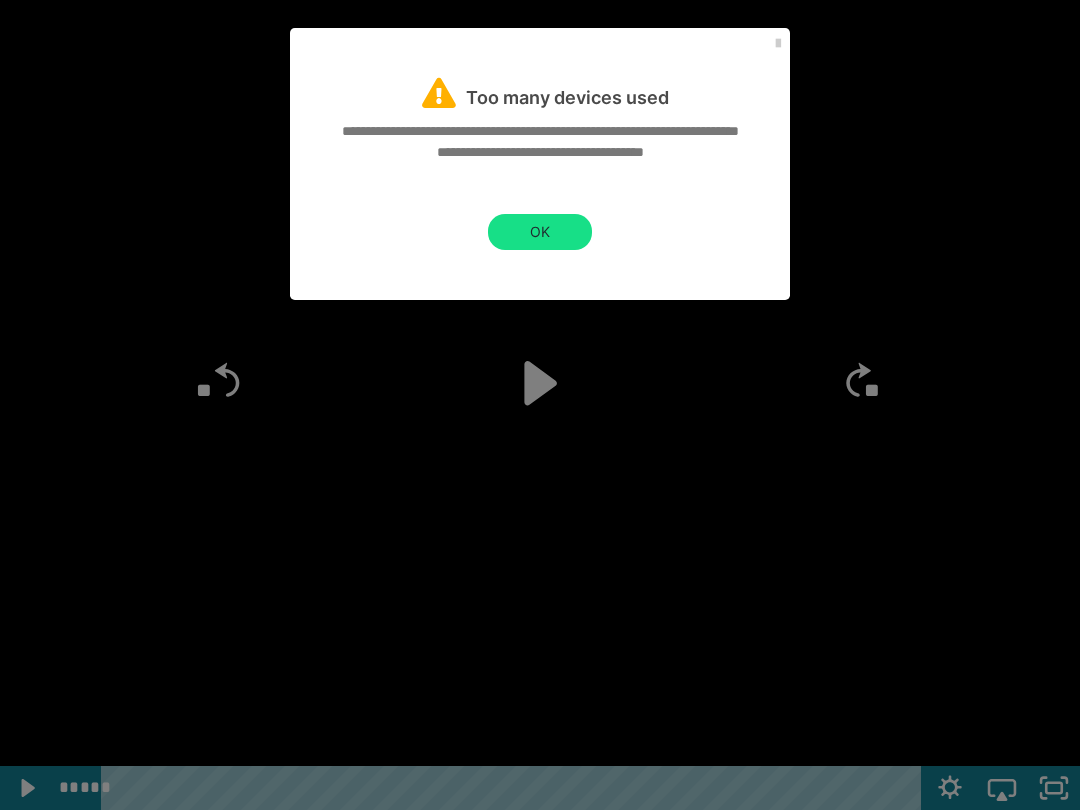 click at bounding box center (540, 405) 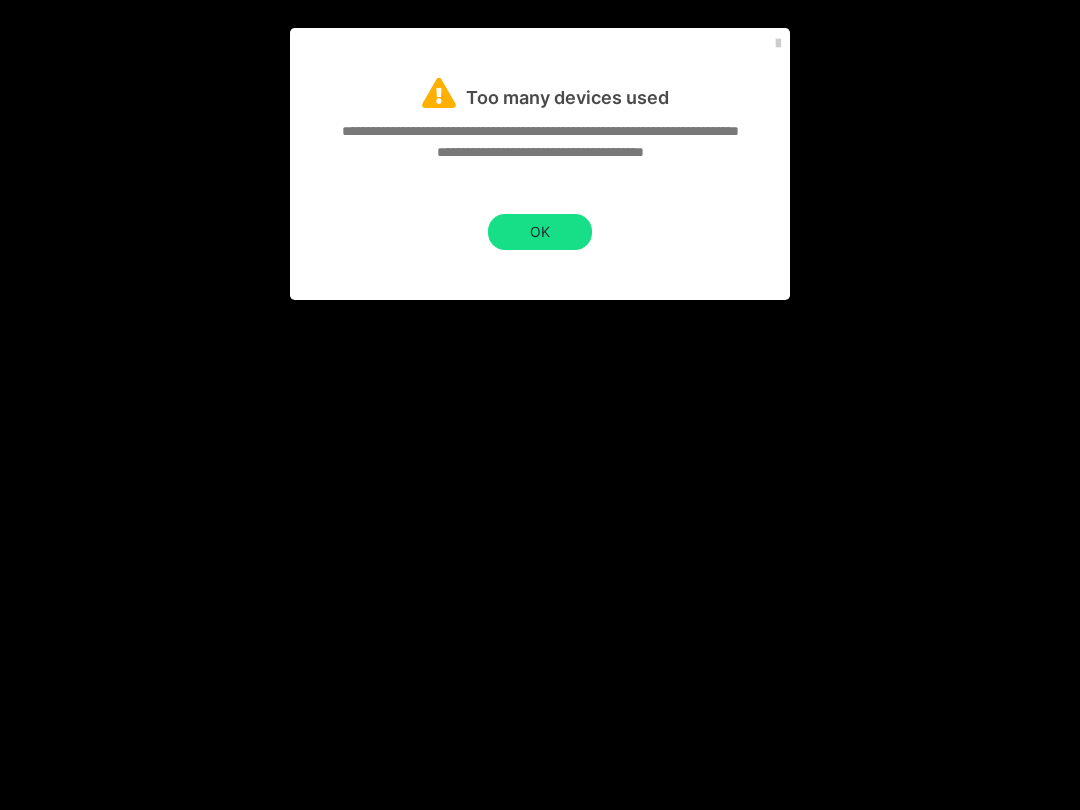 click at bounding box center (540, 405) 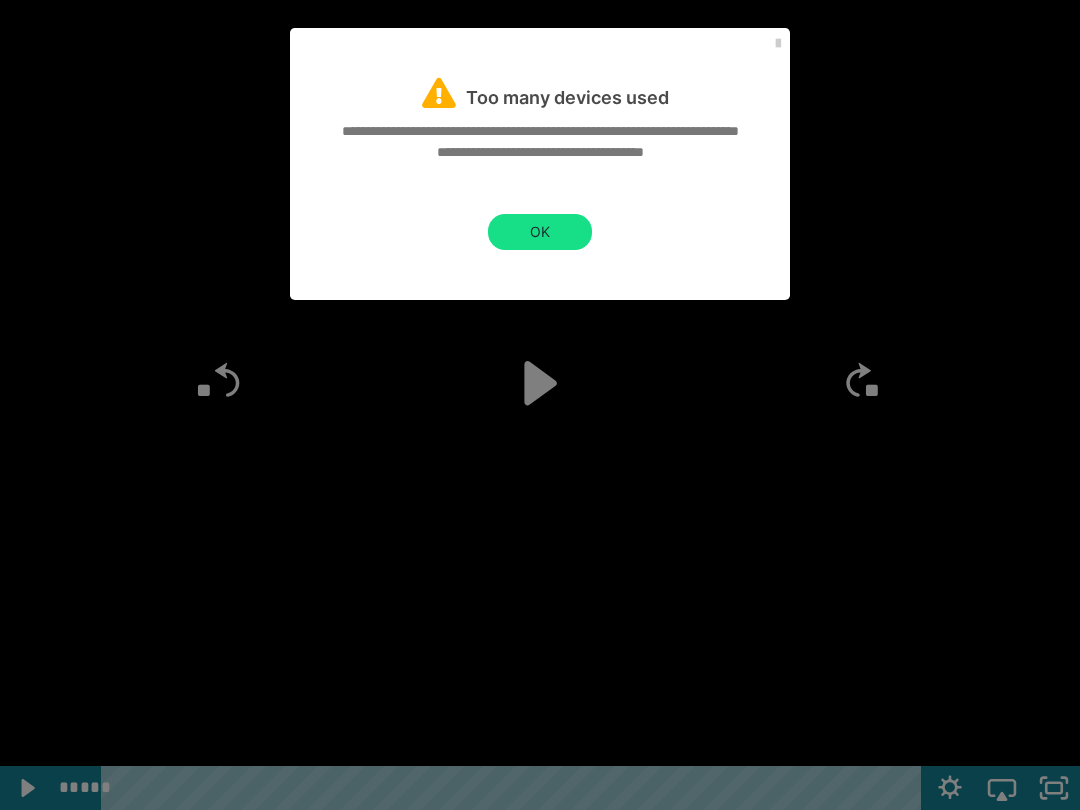 click at bounding box center (540, 405) 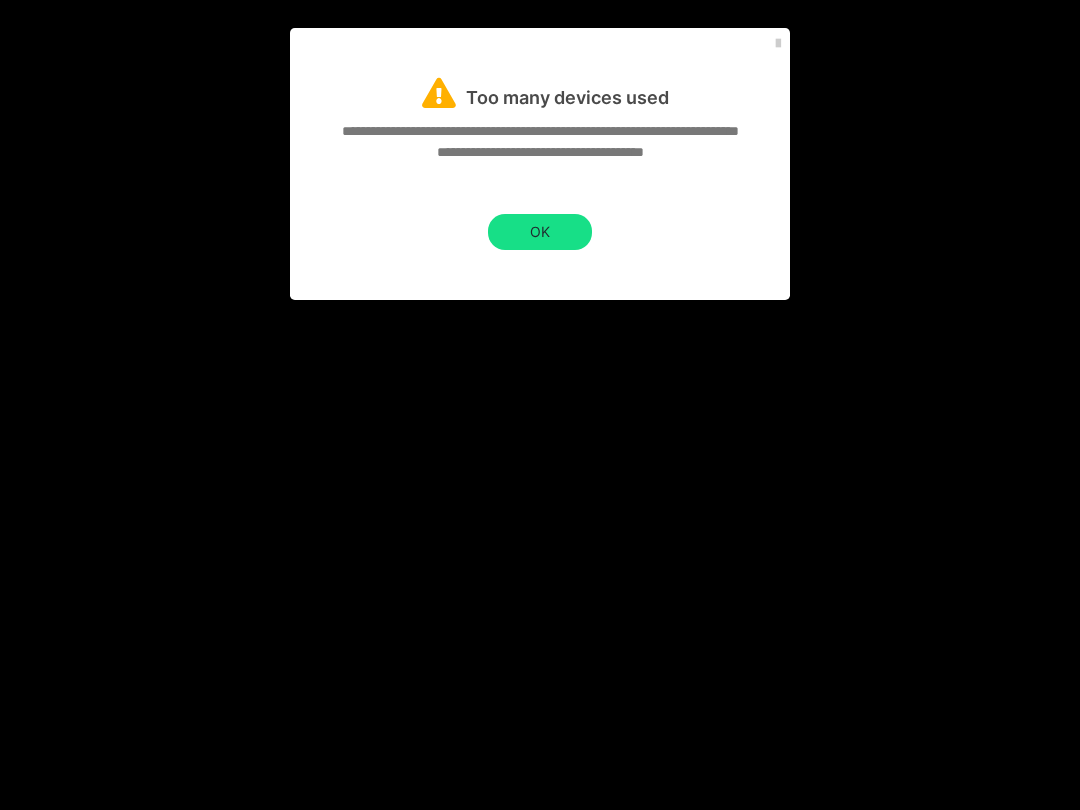 click at bounding box center (540, 405) 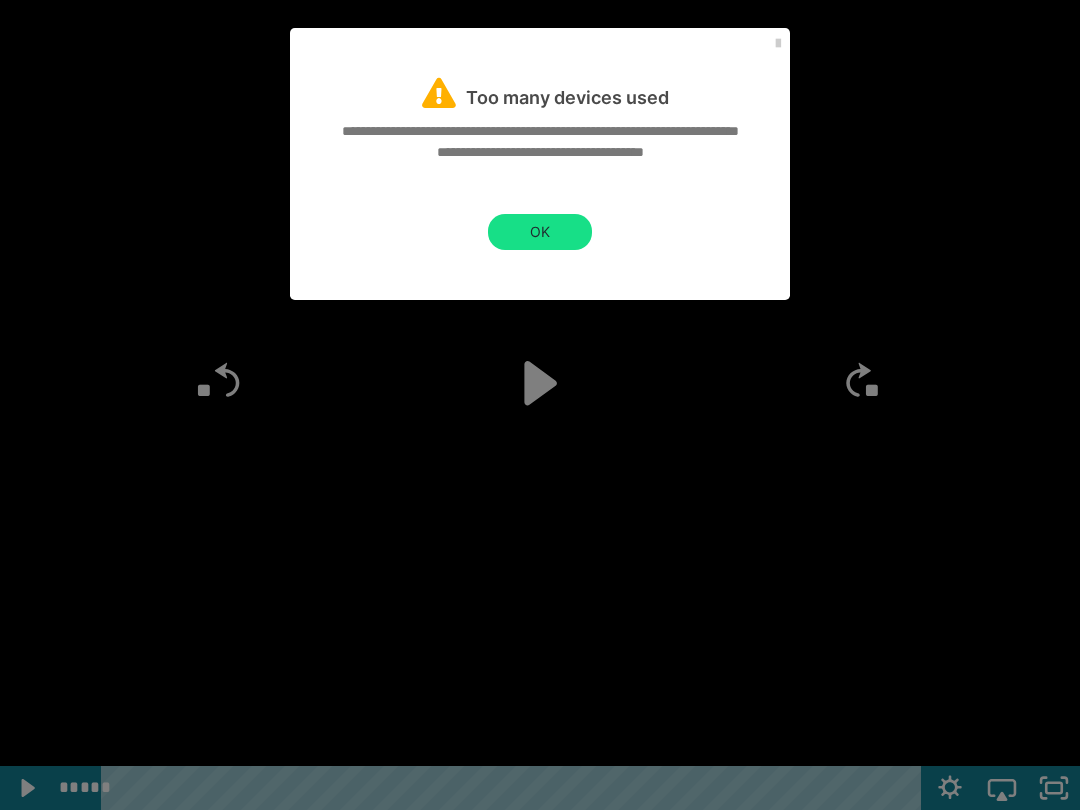 click at bounding box center [540, 405] 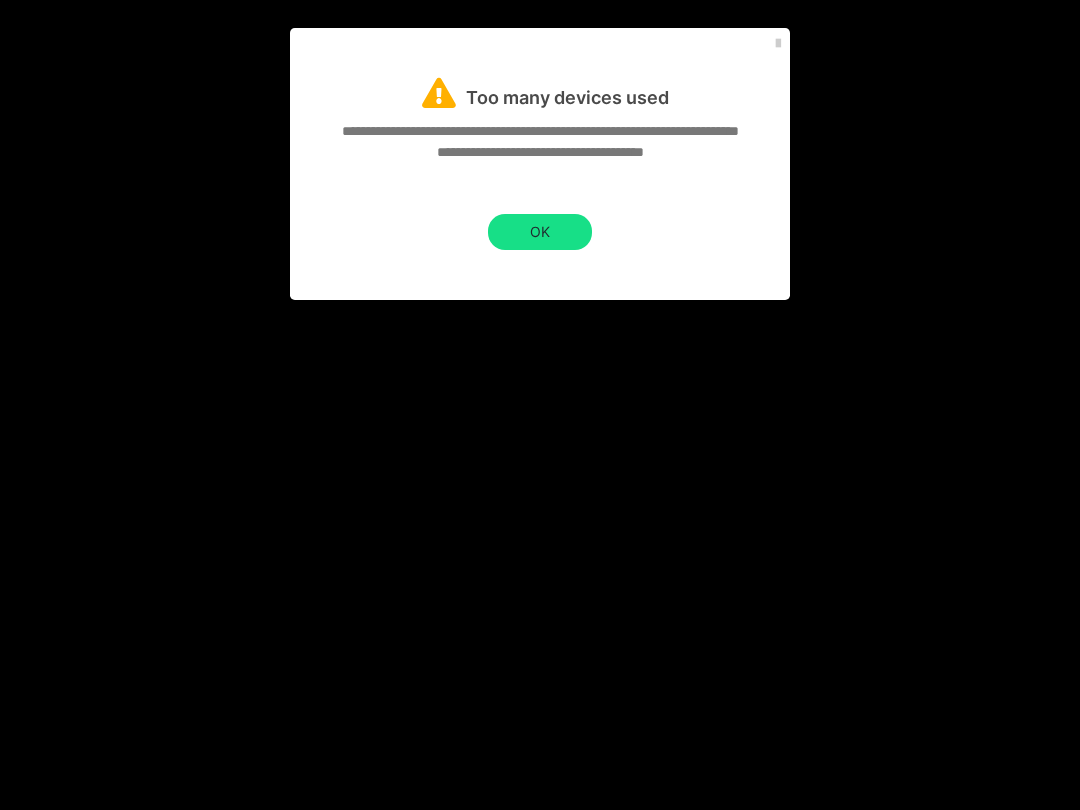 click at bounding box center (540, 405) 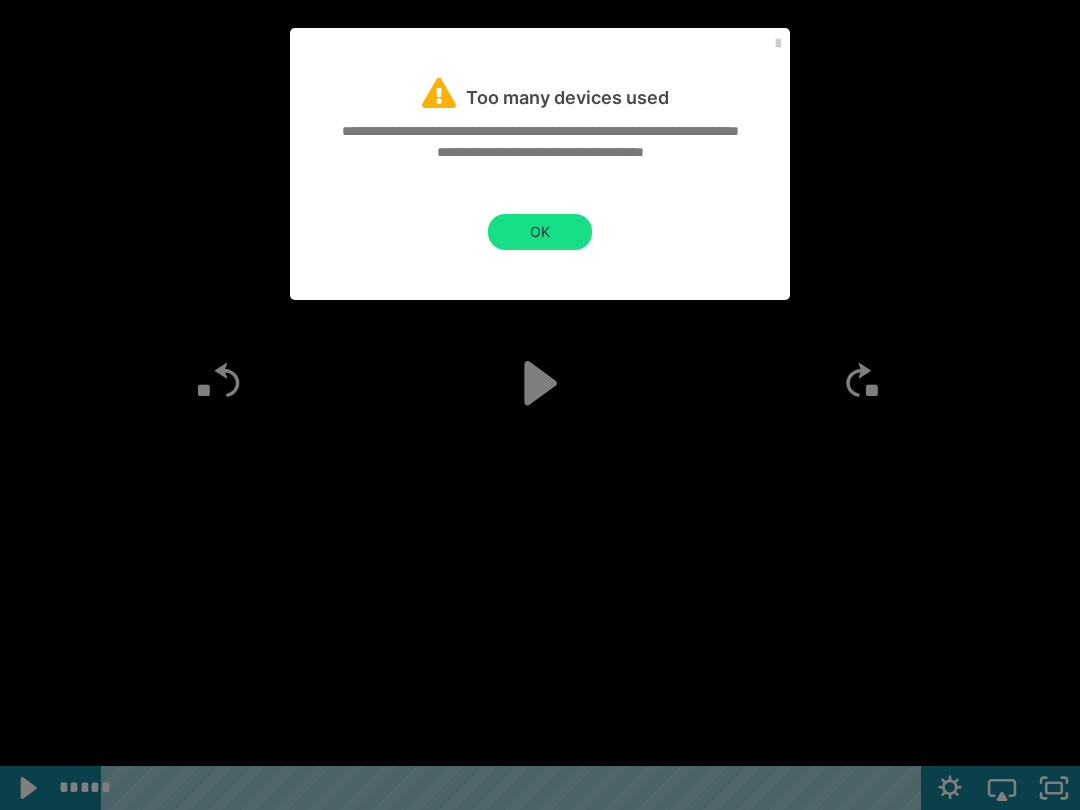 click 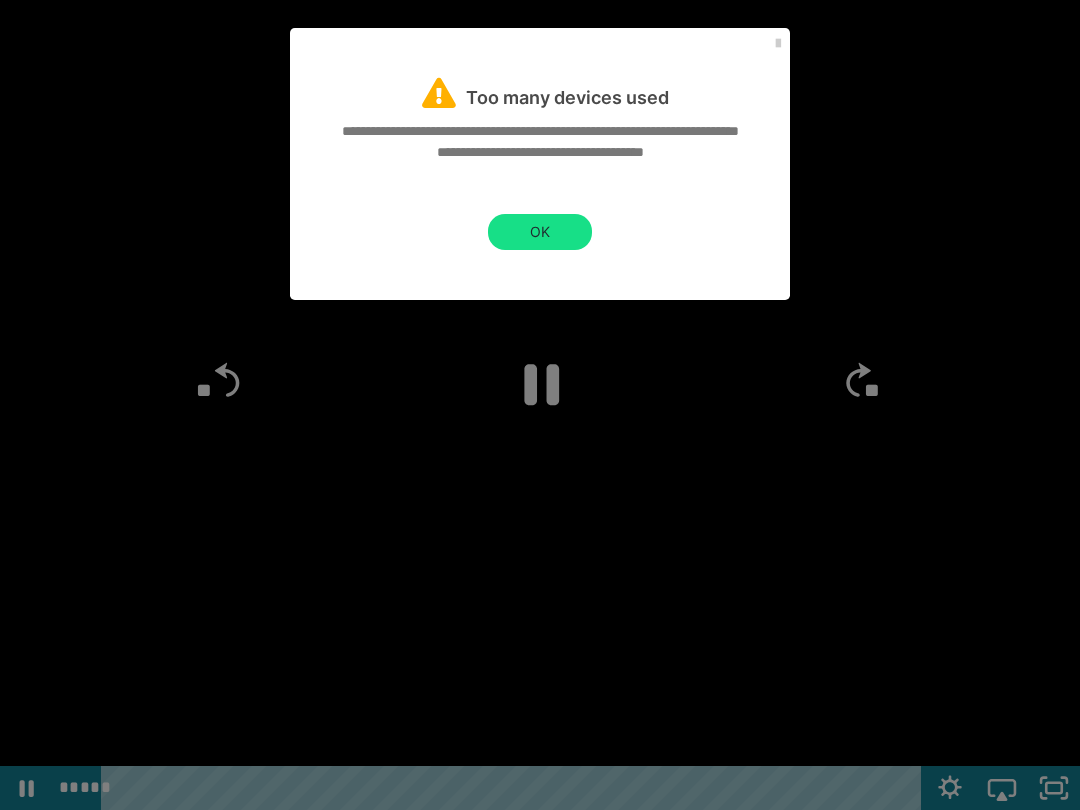click at bounding box center (540, 405) 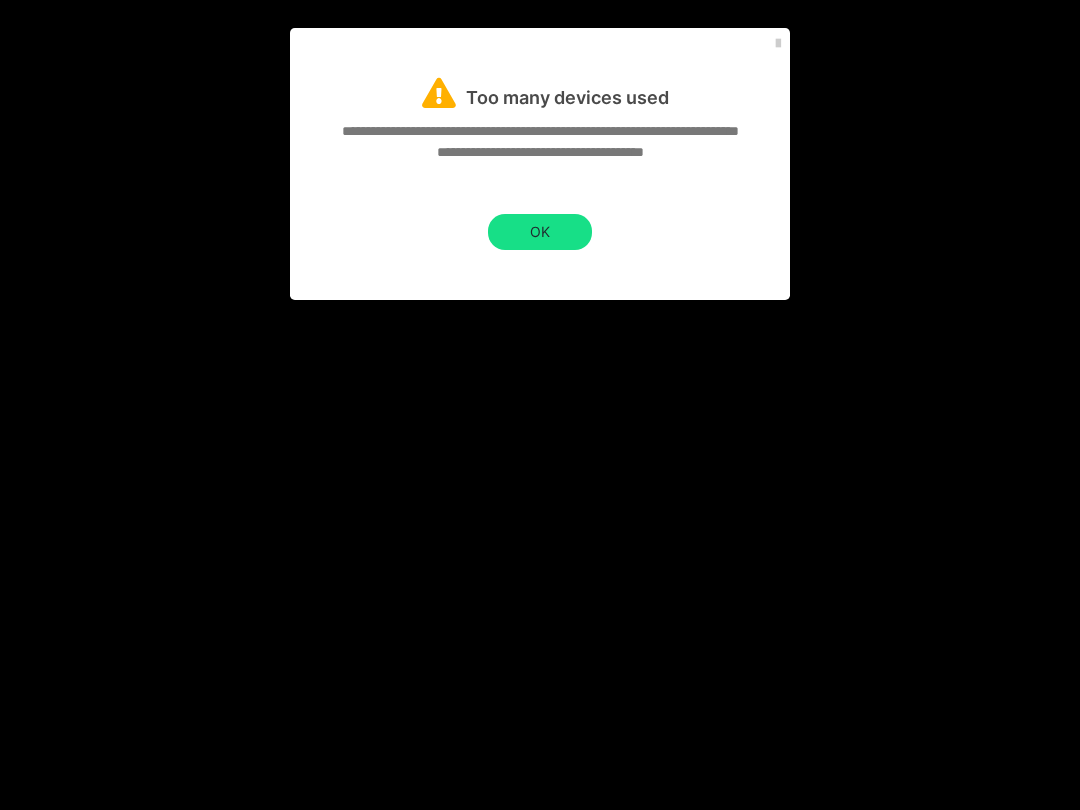 click at bounding box center (540, 405) 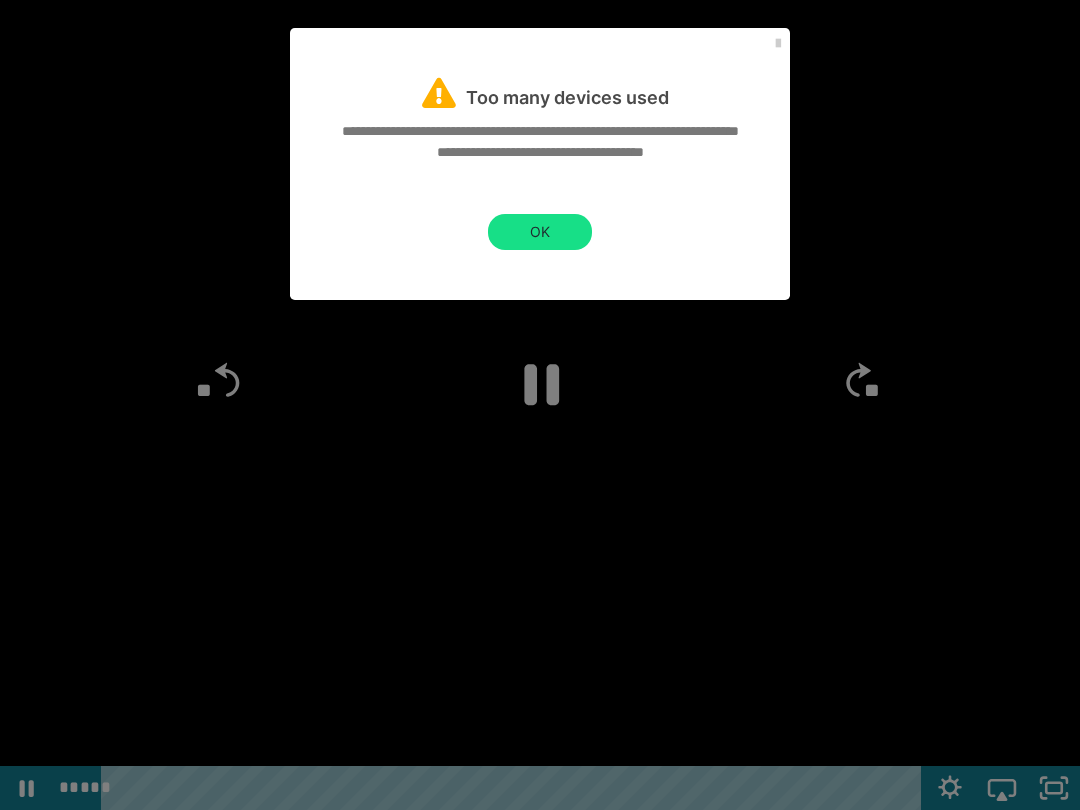 click at bounding box center (540, 405) 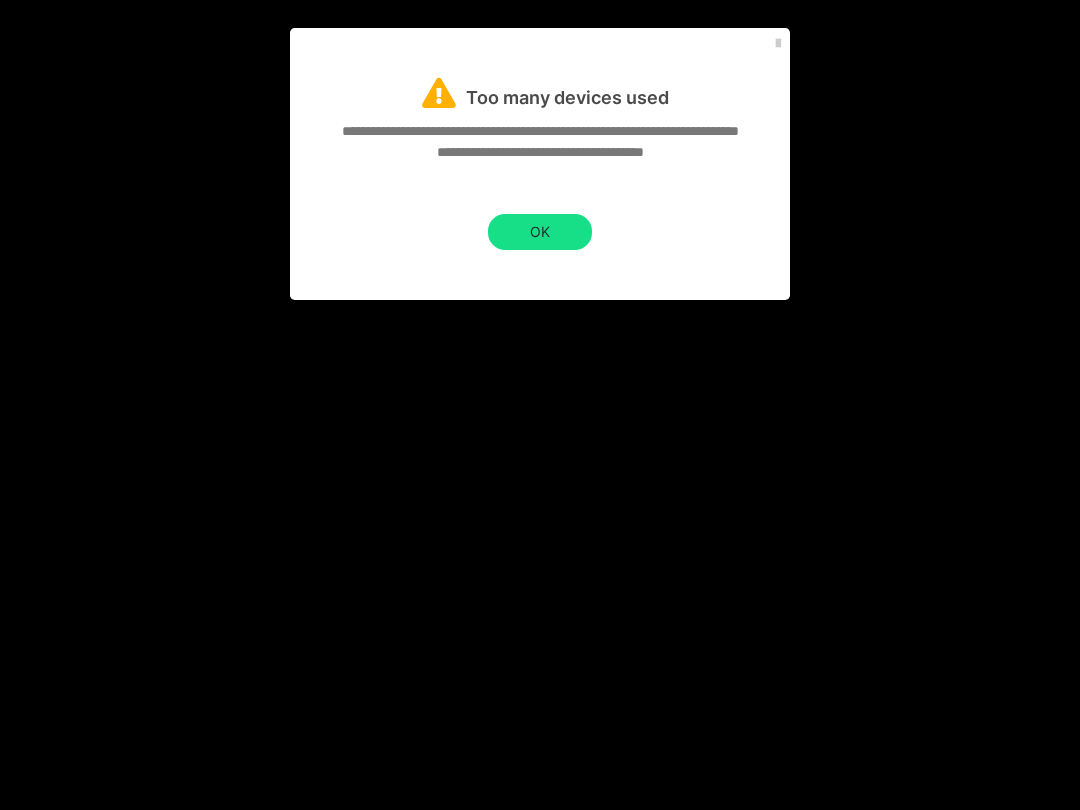 click at bounding box center (540, 405) 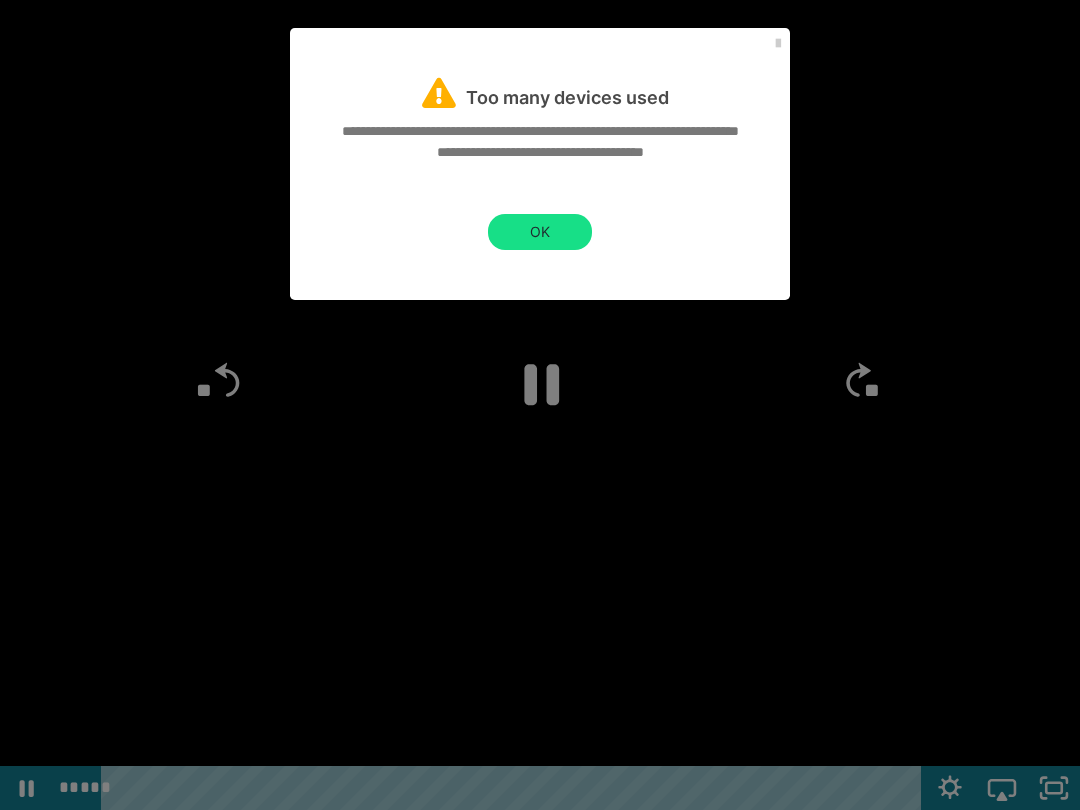 click on "**" 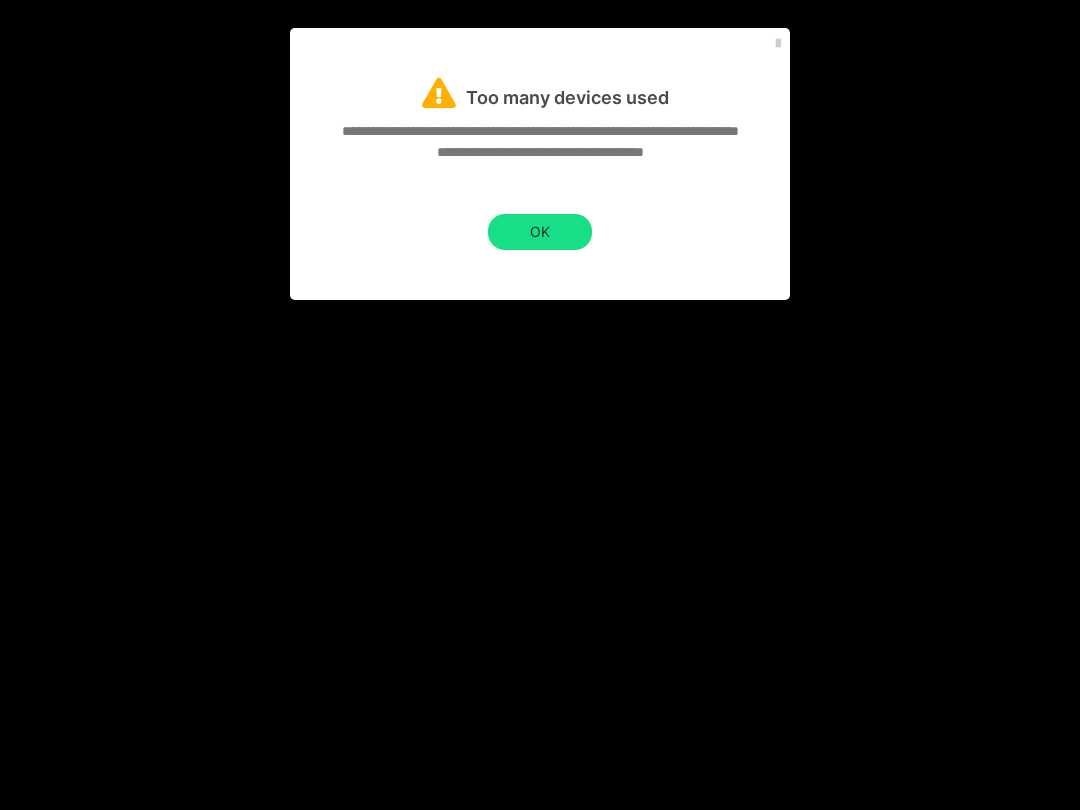 click at bounding box center (540, 405) 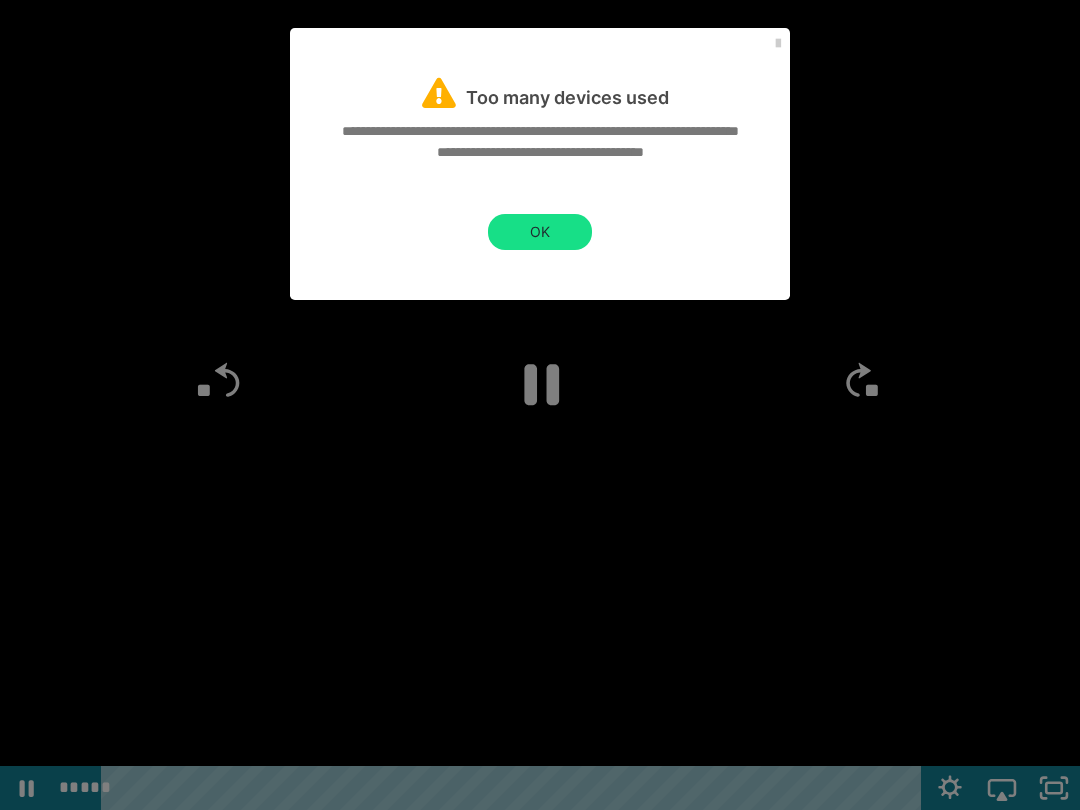 click at bounding box center [540, 405] 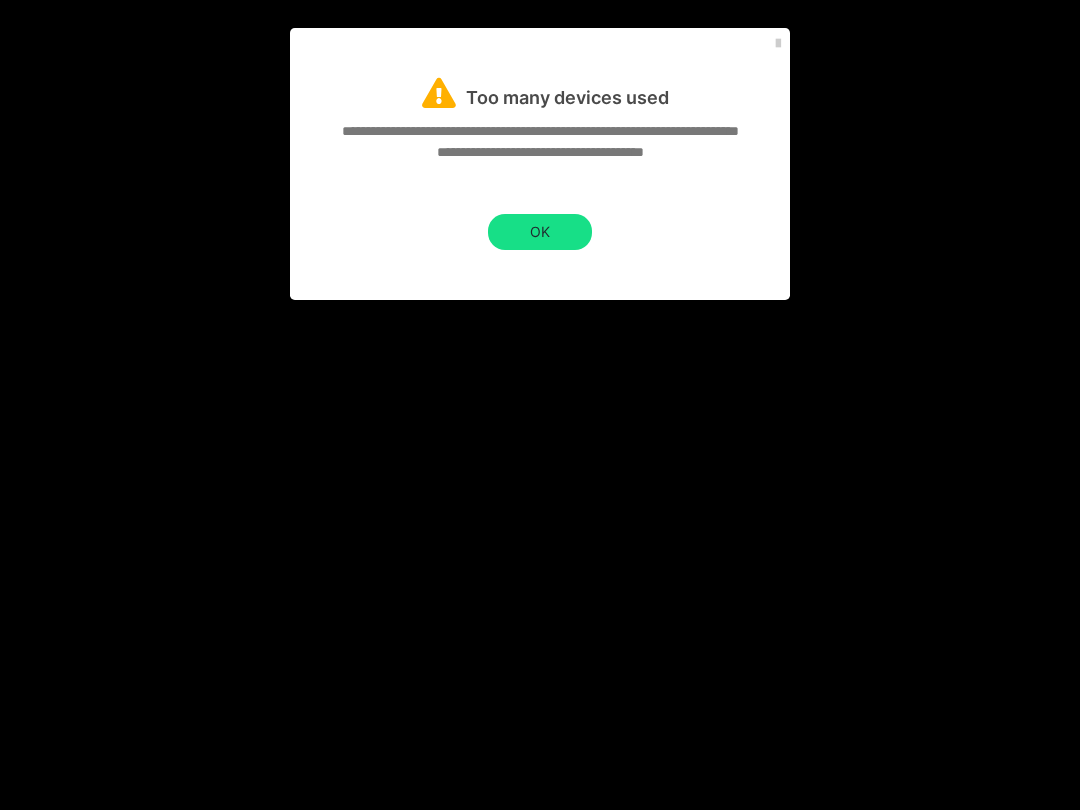 click at bounding box center (540, 405) 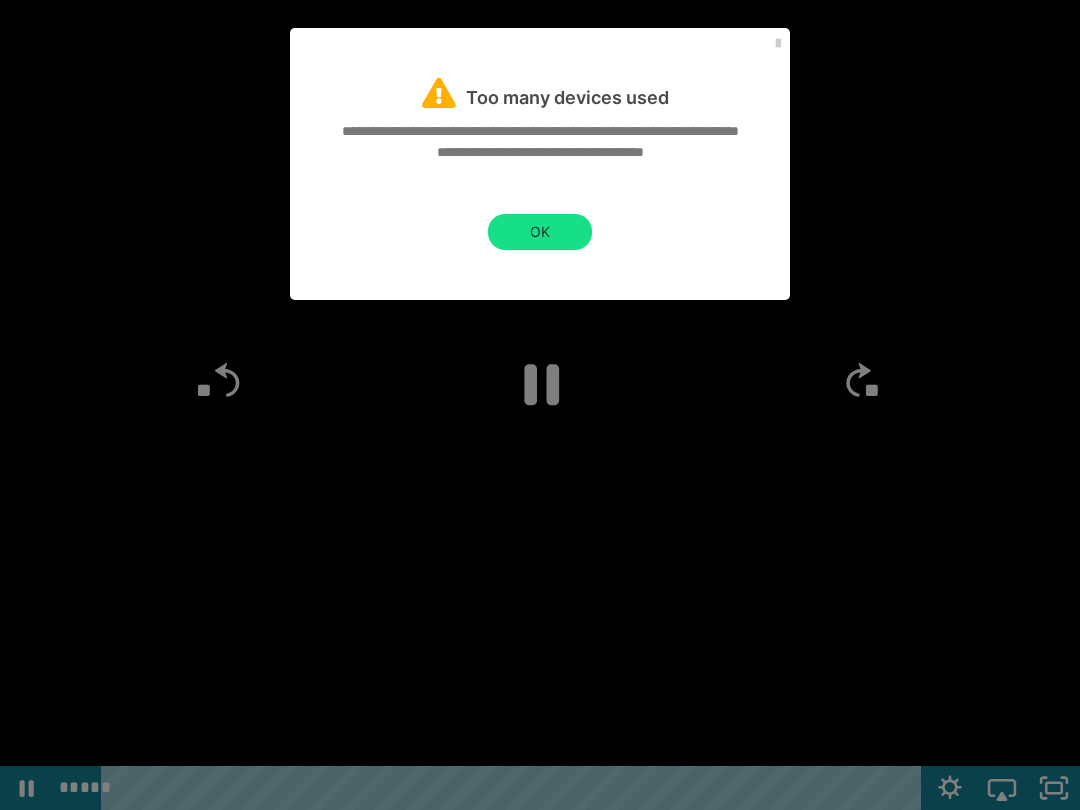 click on "**" 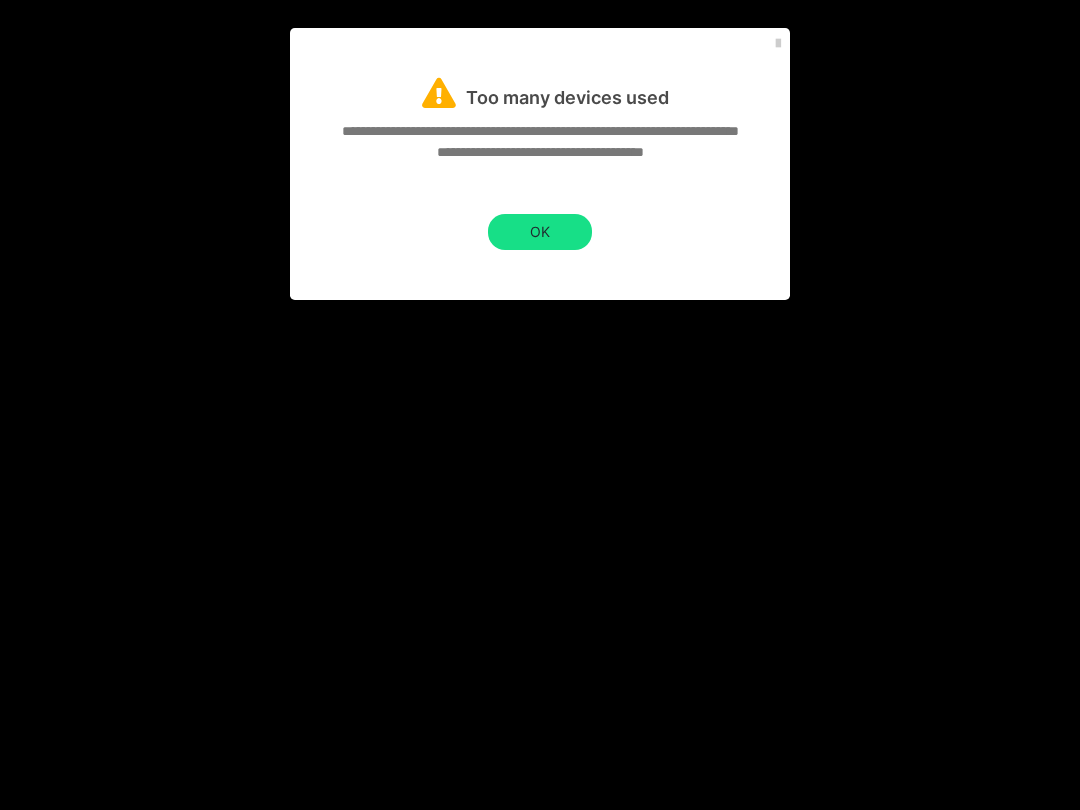 click at bounding box center (540, 405) 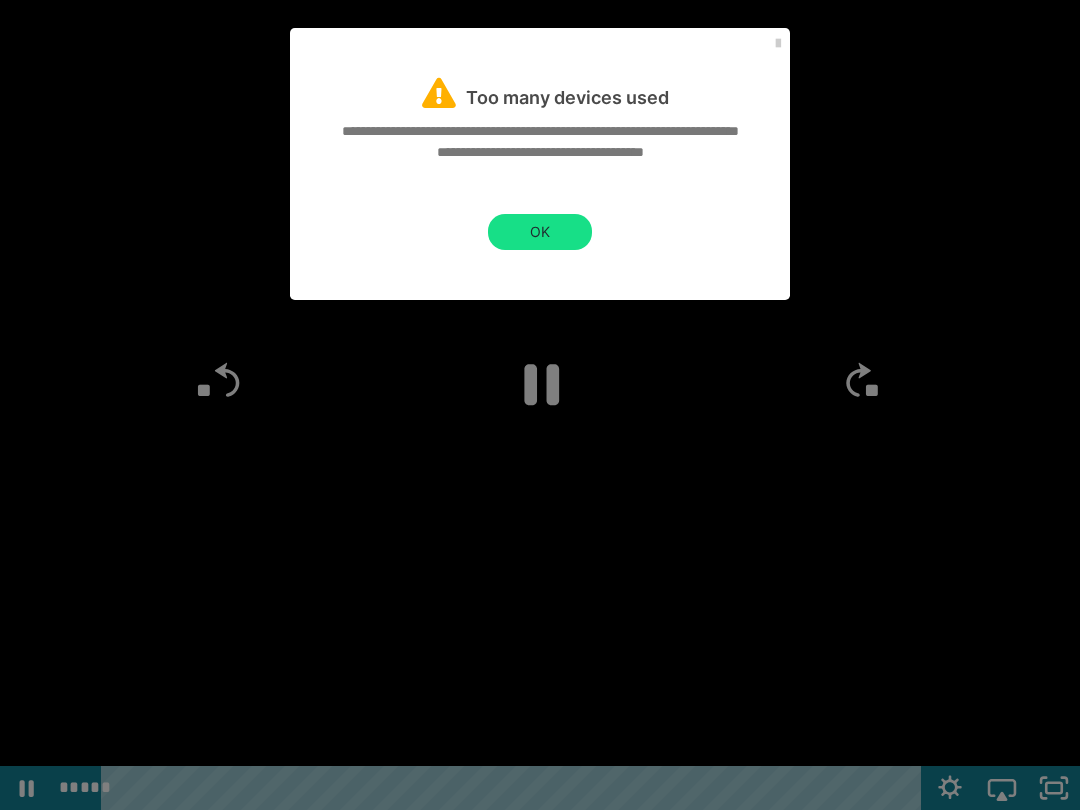 click 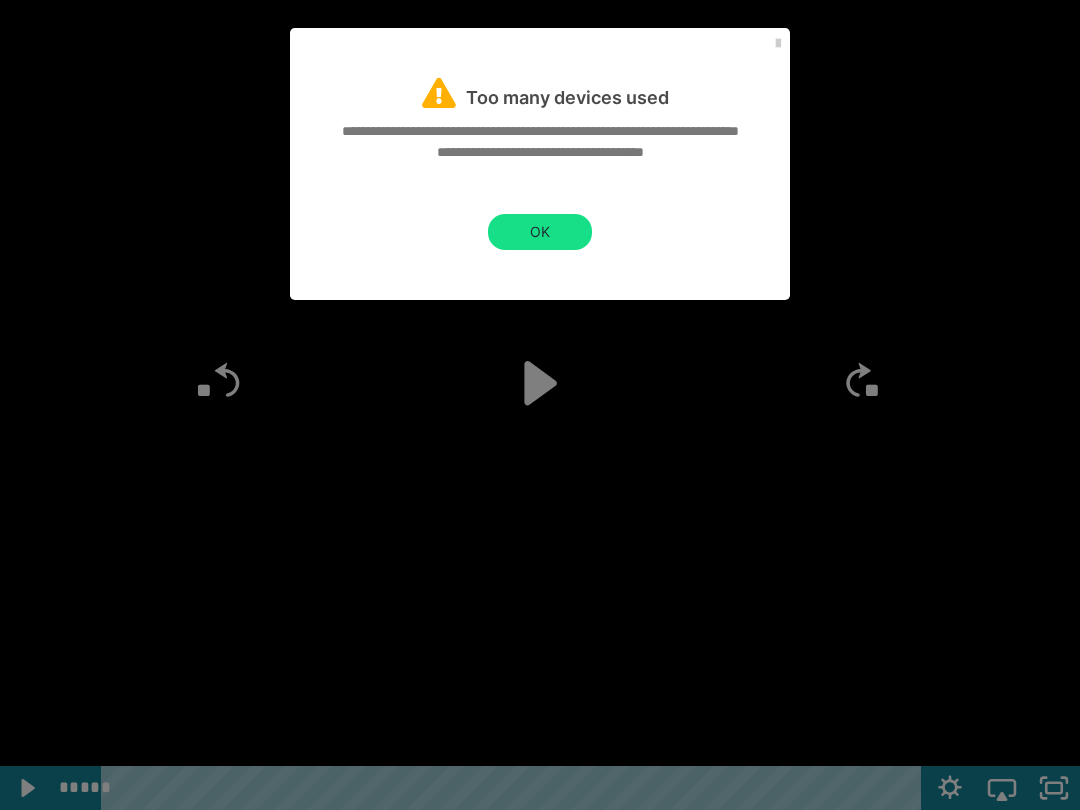 click 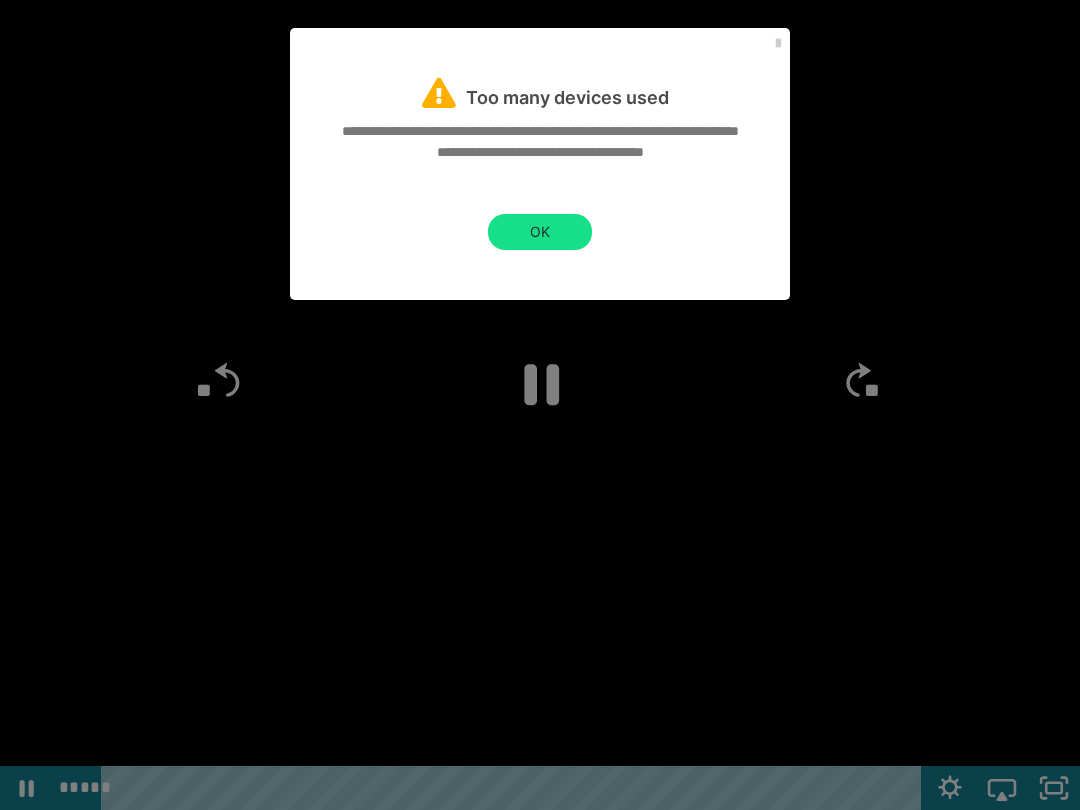 click 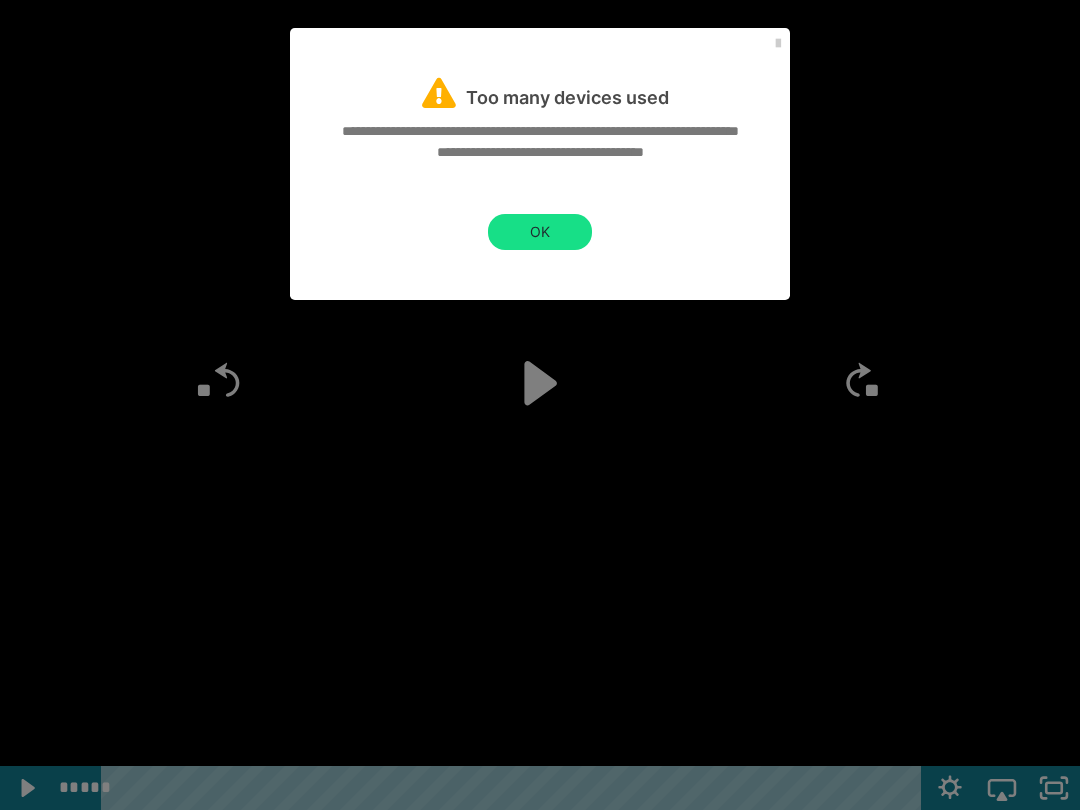 click 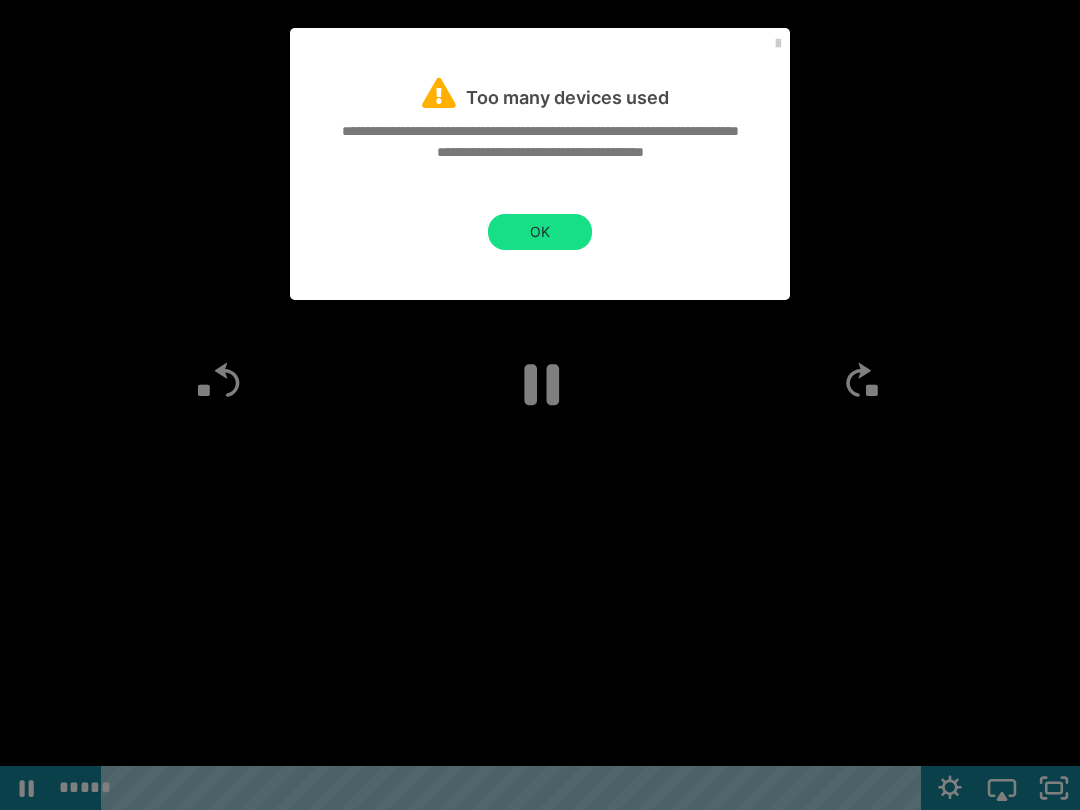 click 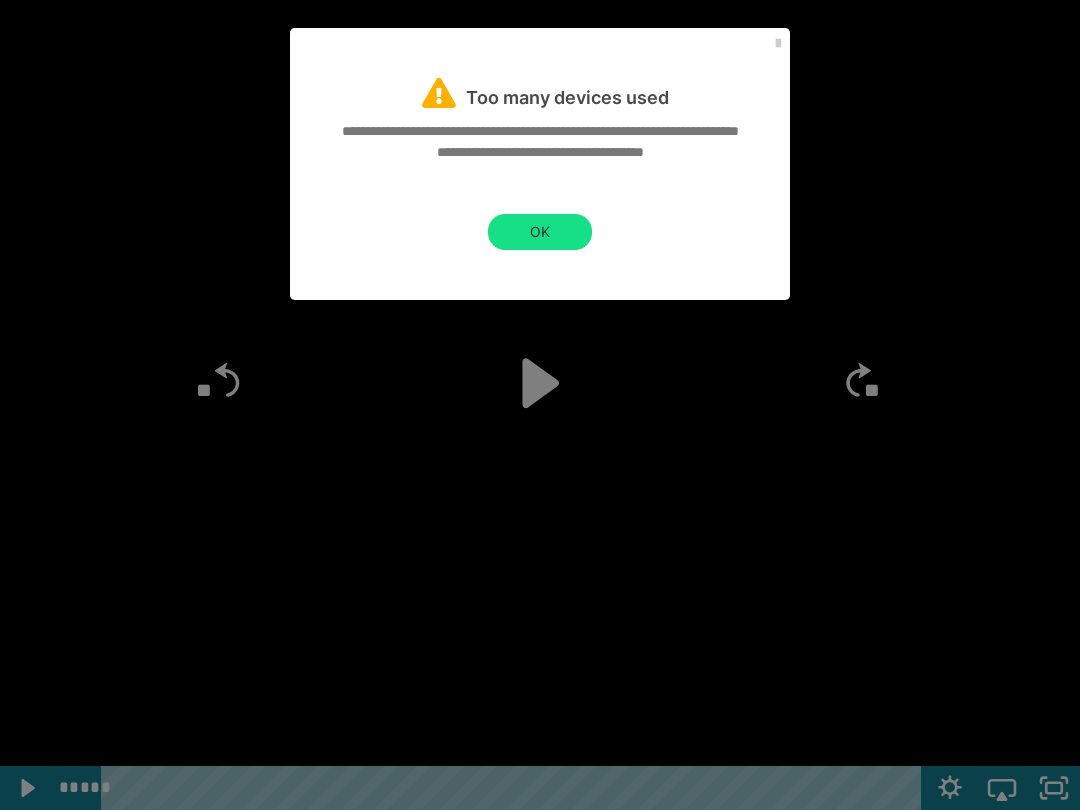 click 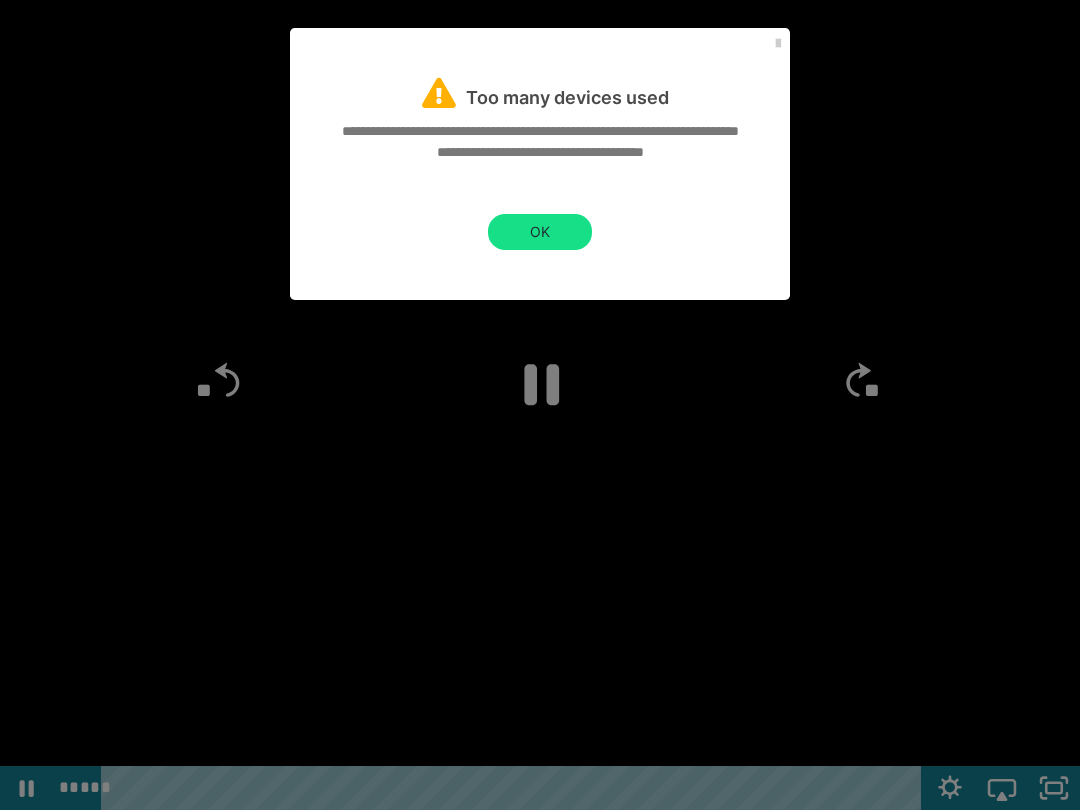 click 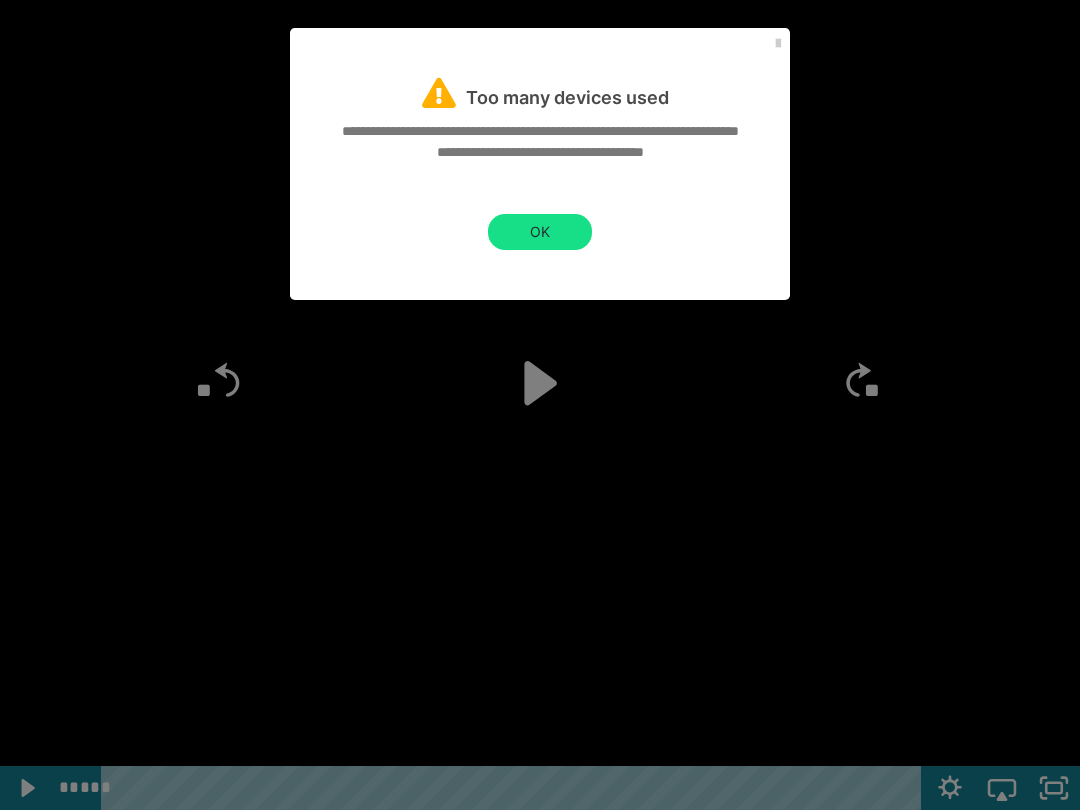 click 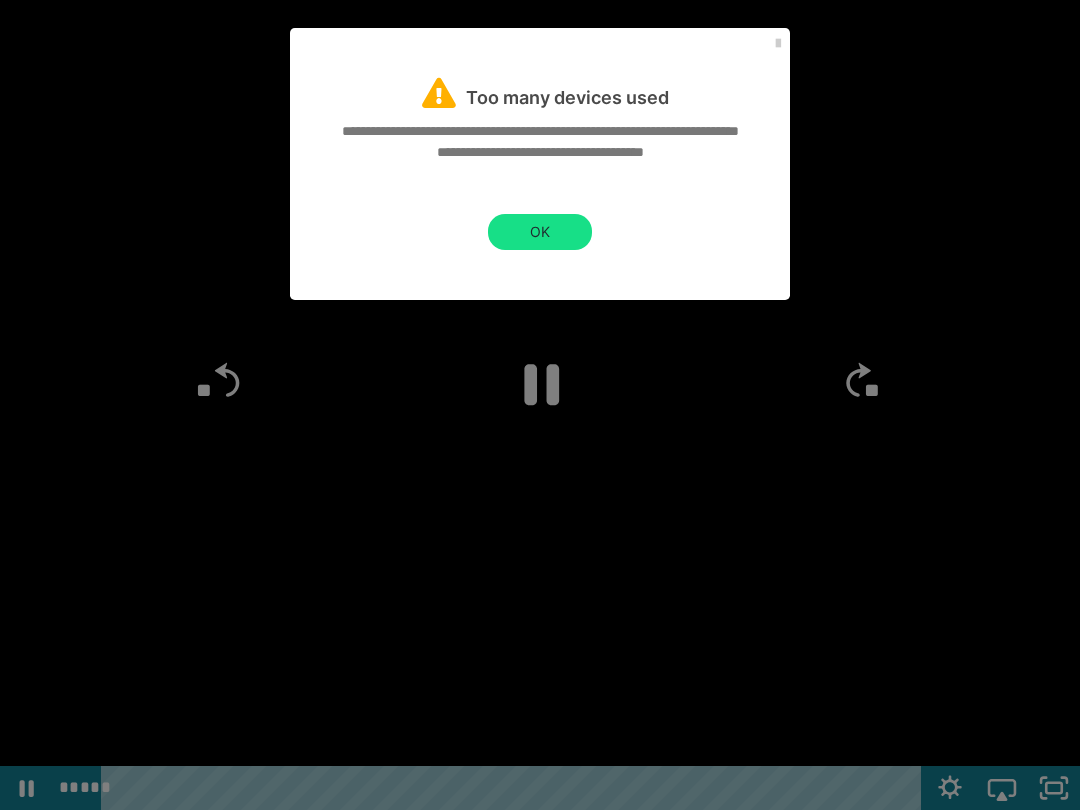 click at bounding box center (540, 405) 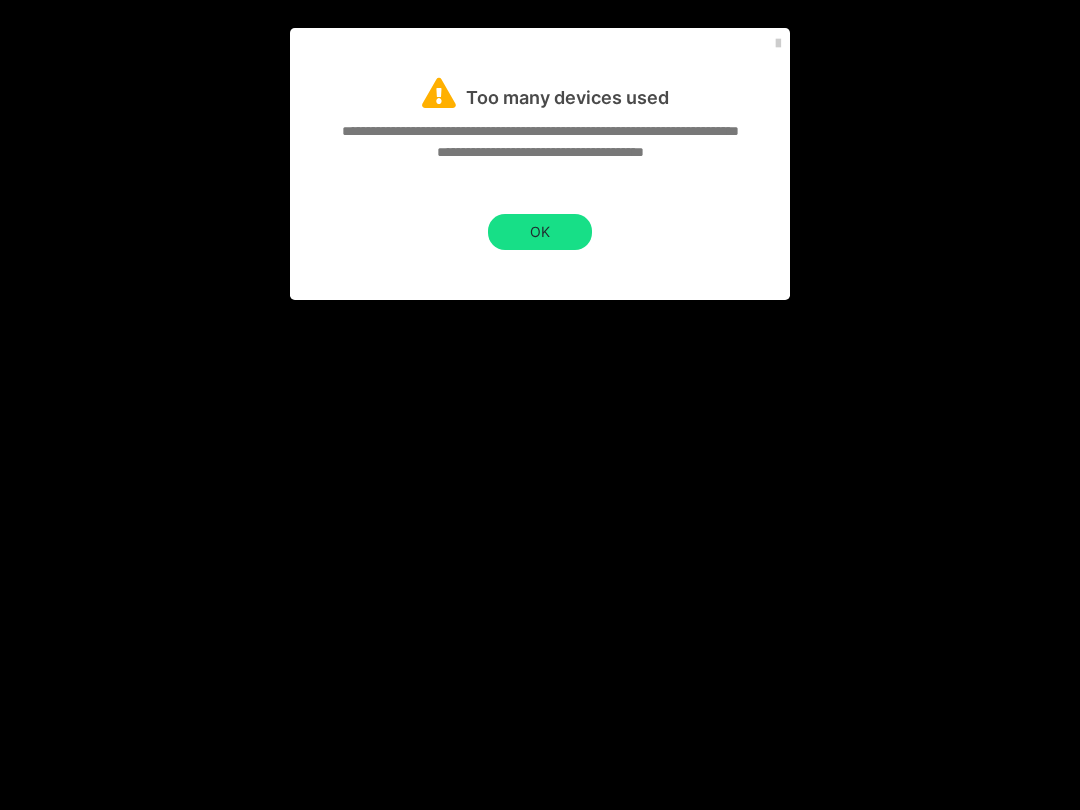 click at bounding box center [540, 405] 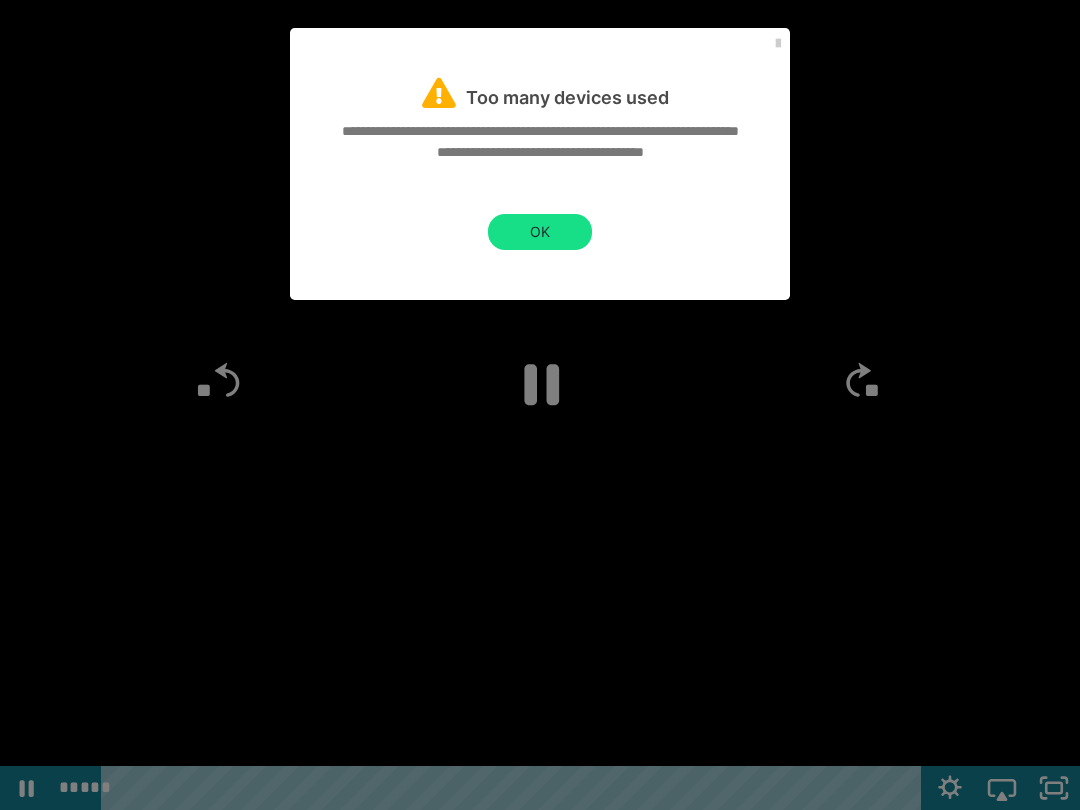 click at bounding box center [540, 405] 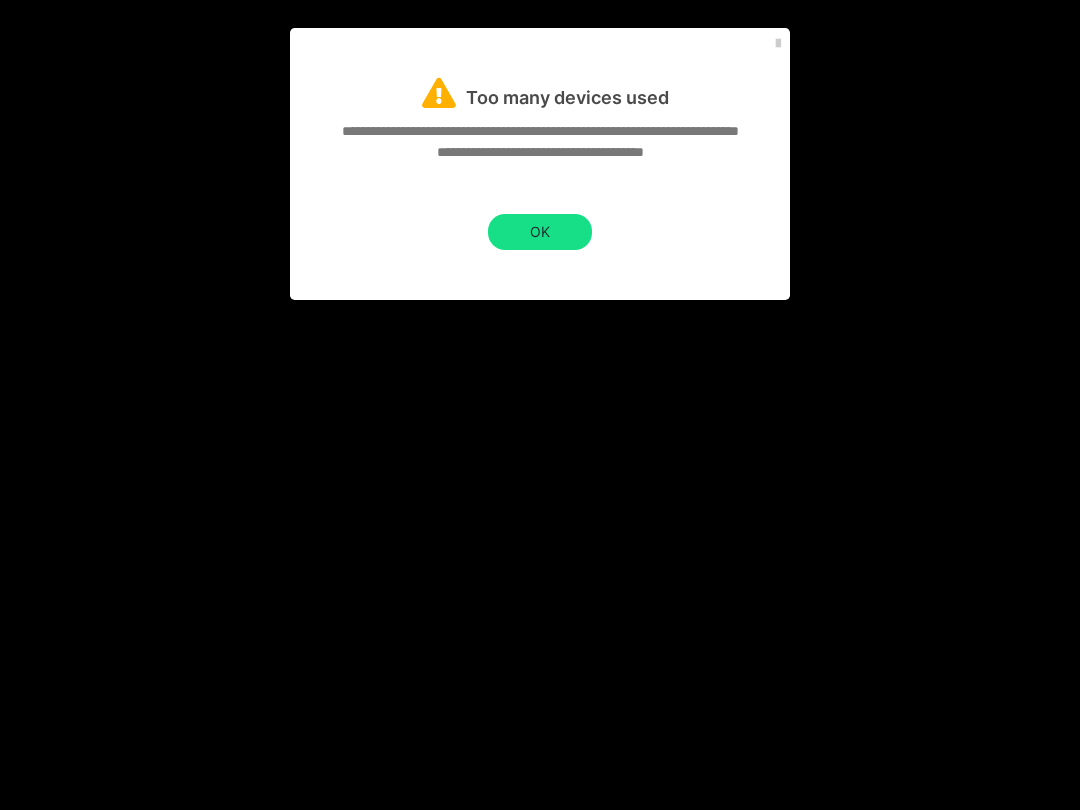click at bounding box center (540, 405) 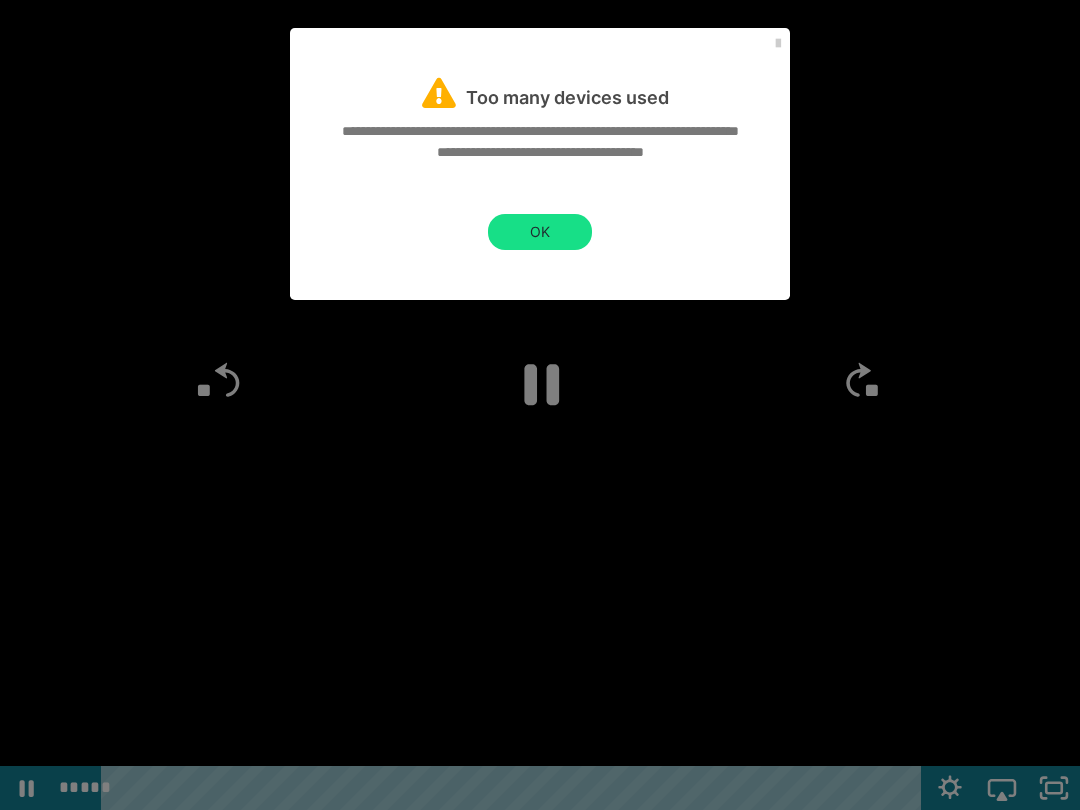 click at bounding box center [540, 405] 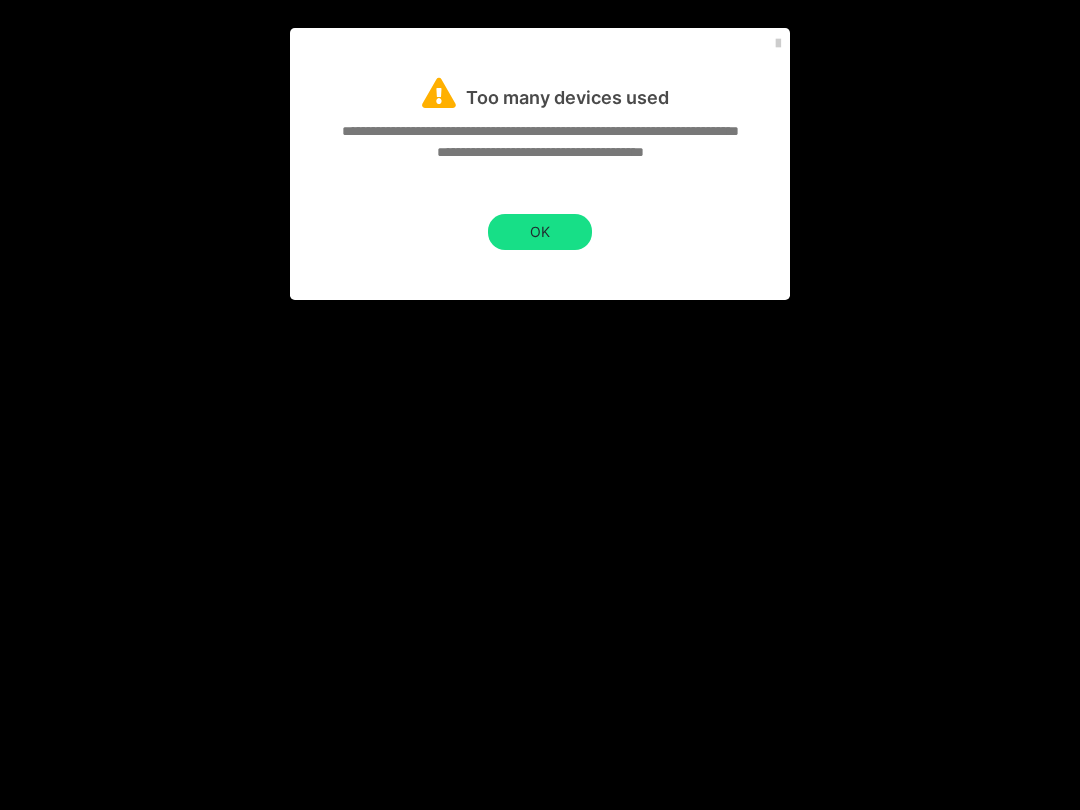 click at bounding box center (540, 405) 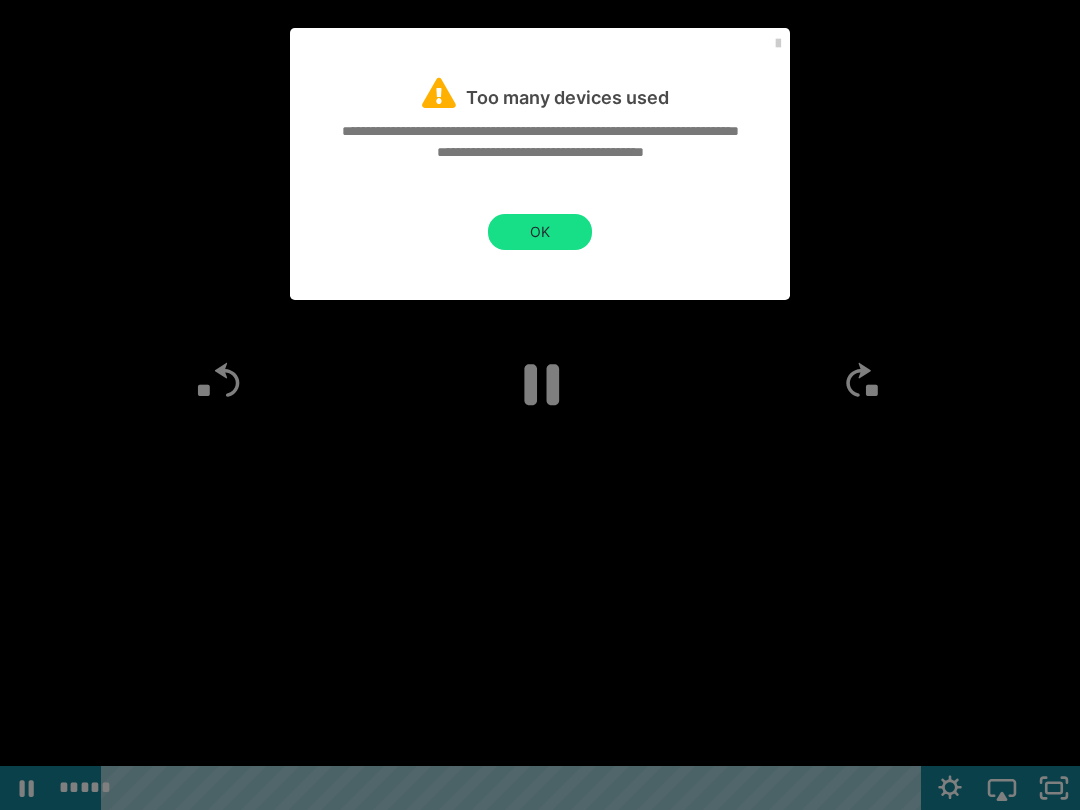 click 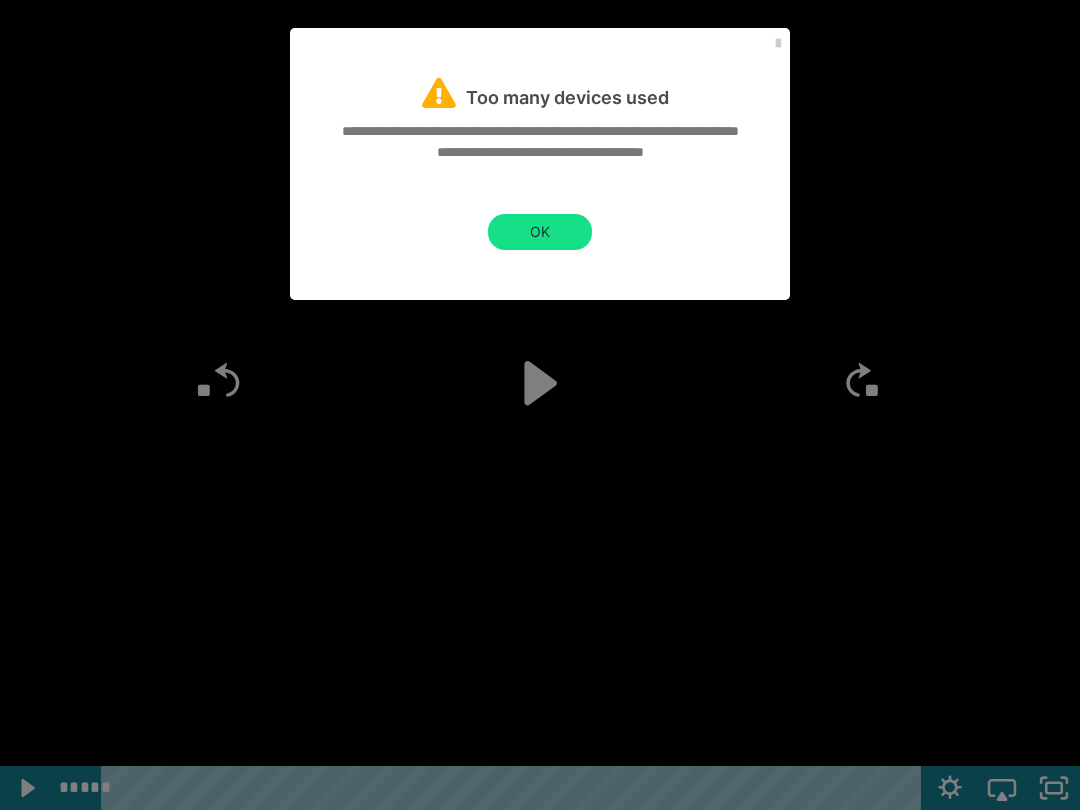 click at bounding box center (540, 405) 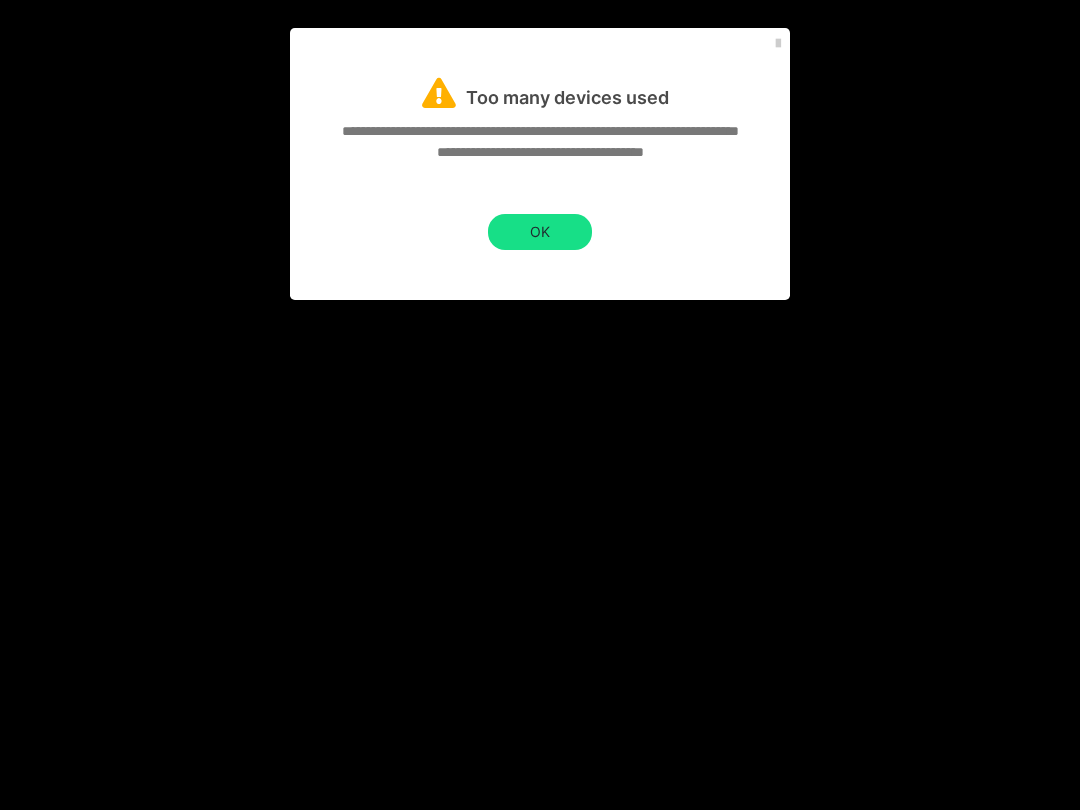 click at bounding box center [540, 405] 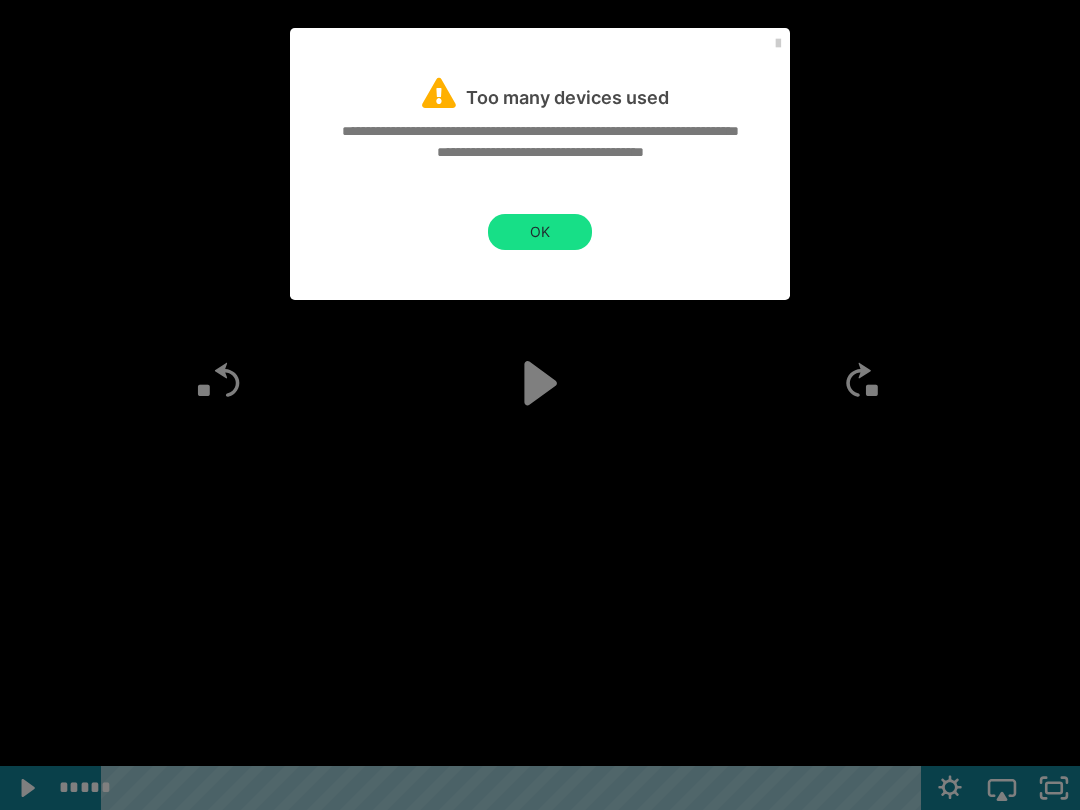 click 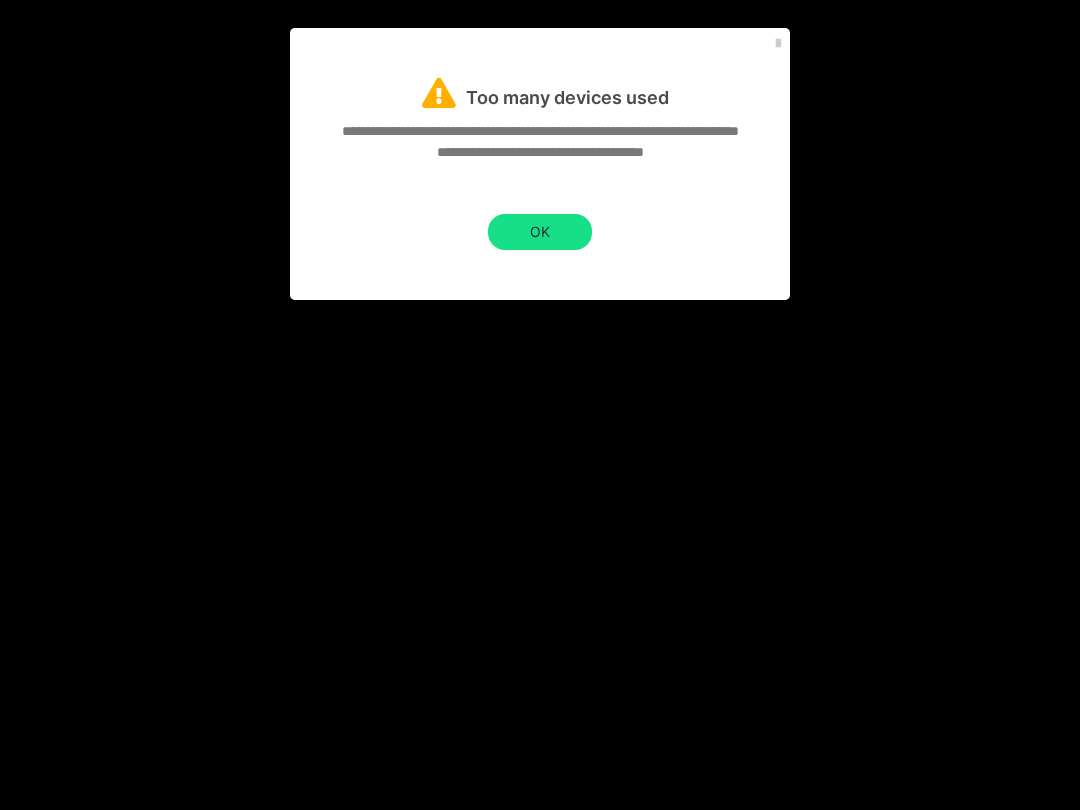 click at bounding box center (540, 405) 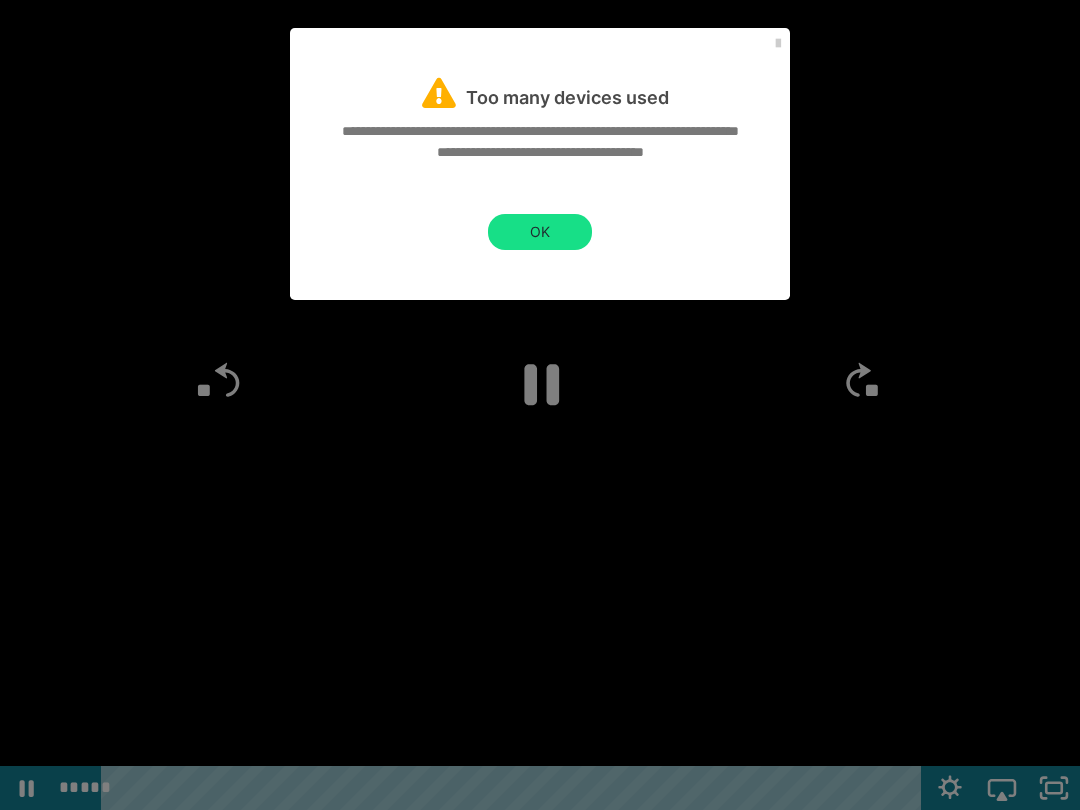 click 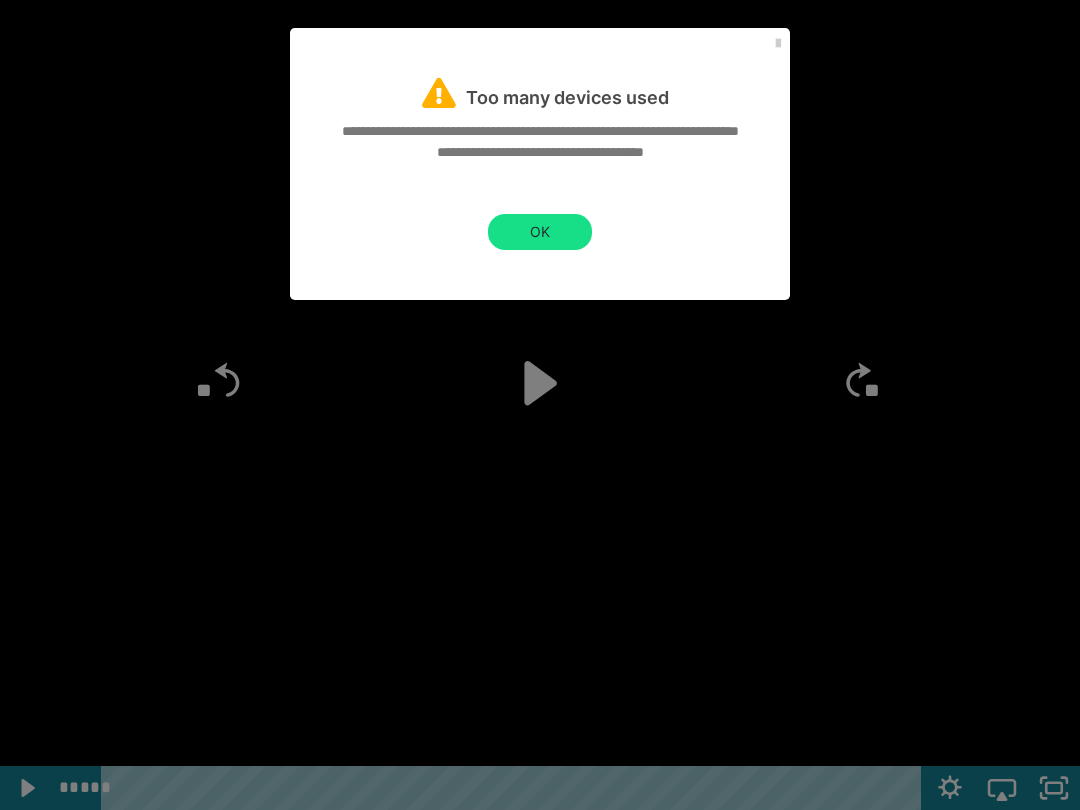 click 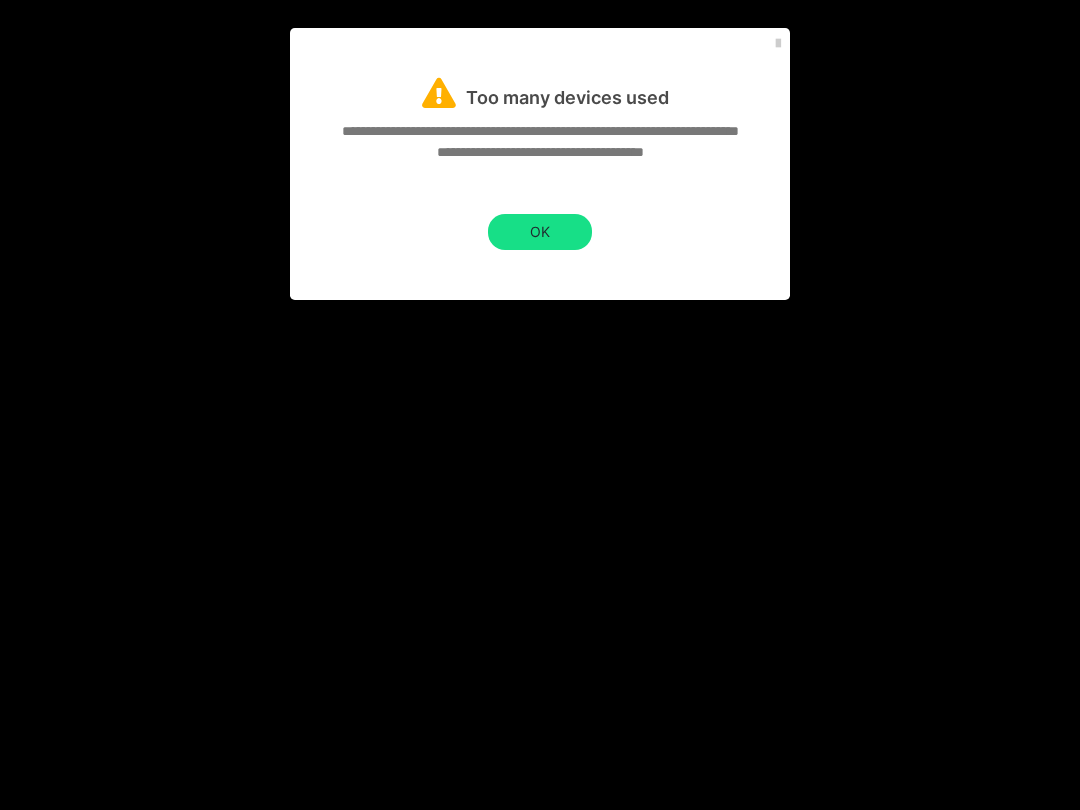 click at bounding box center [540, 405] 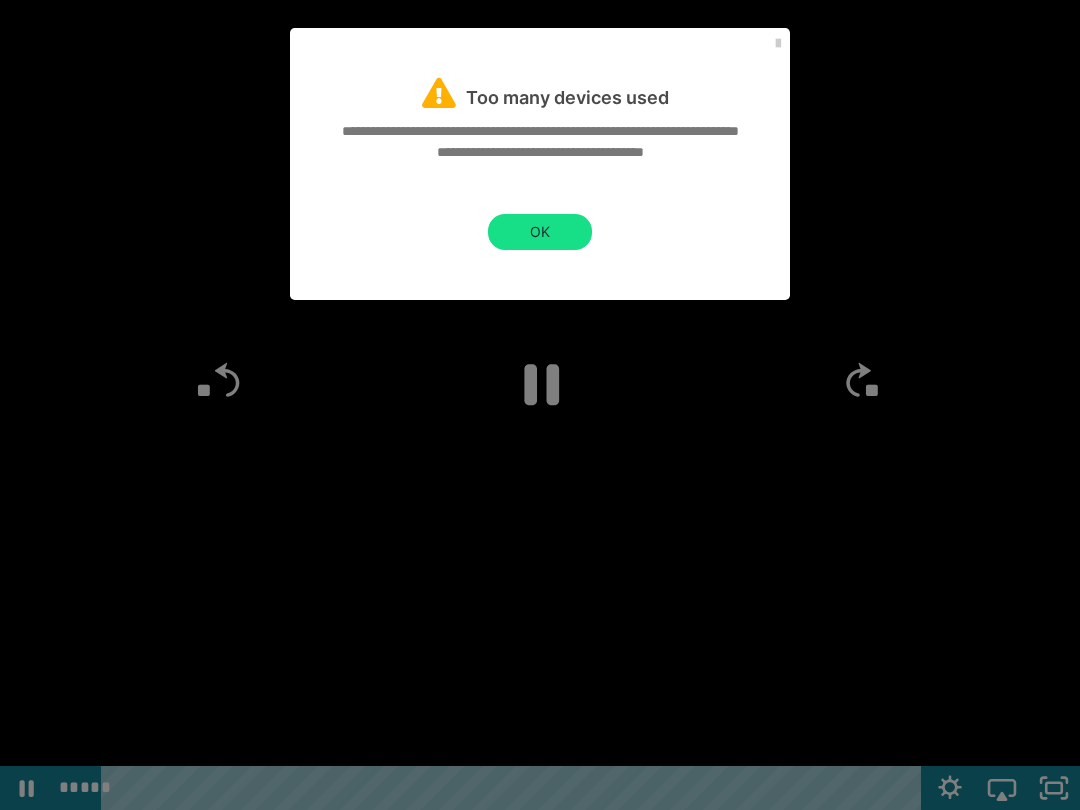 click at bounding box center (540, 405) 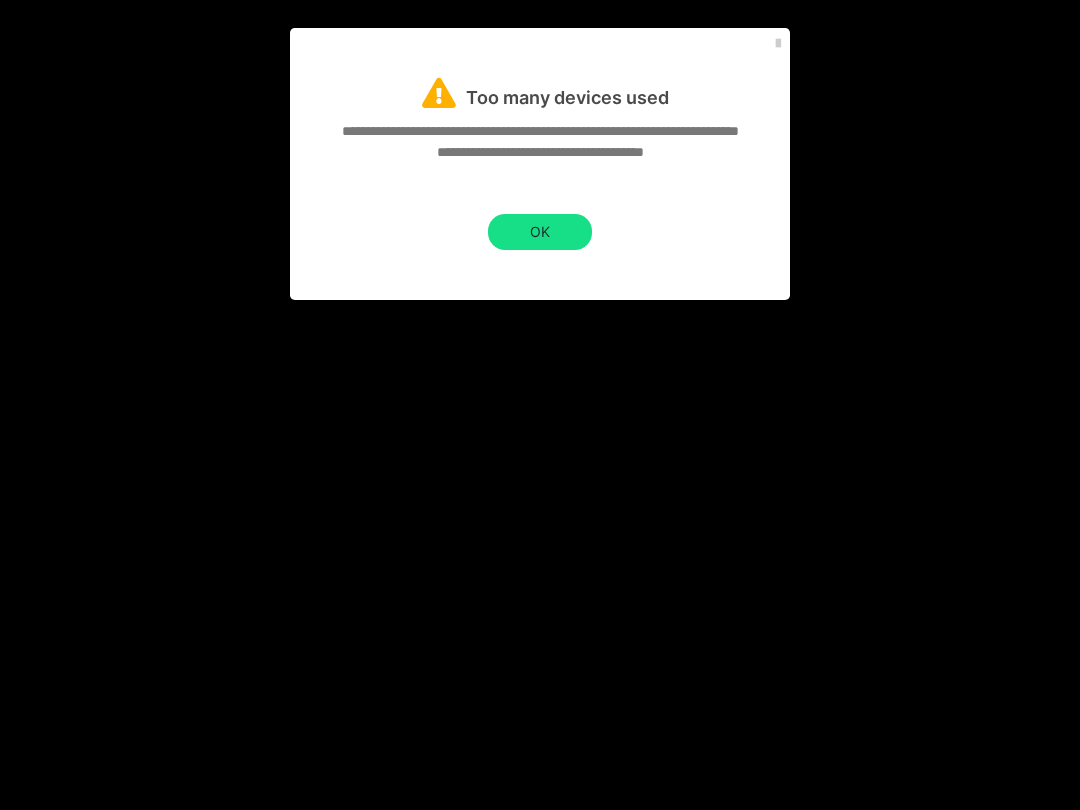 click at bounding box center [540, 405] 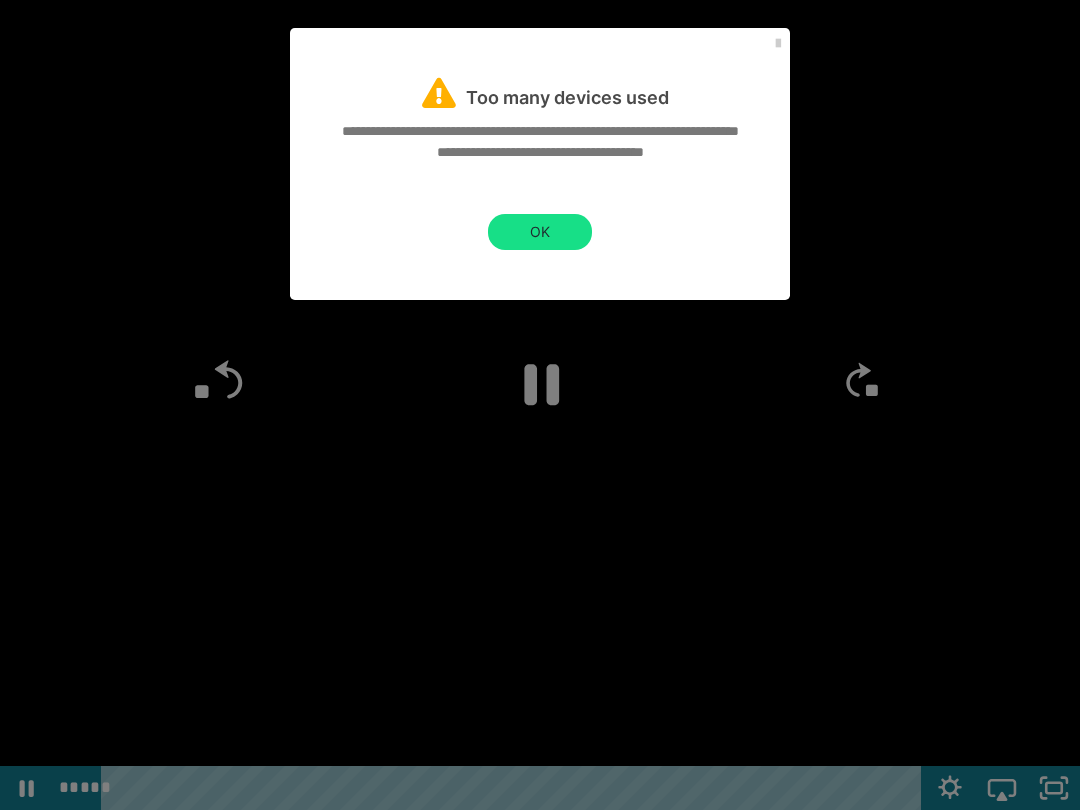 click on "**" 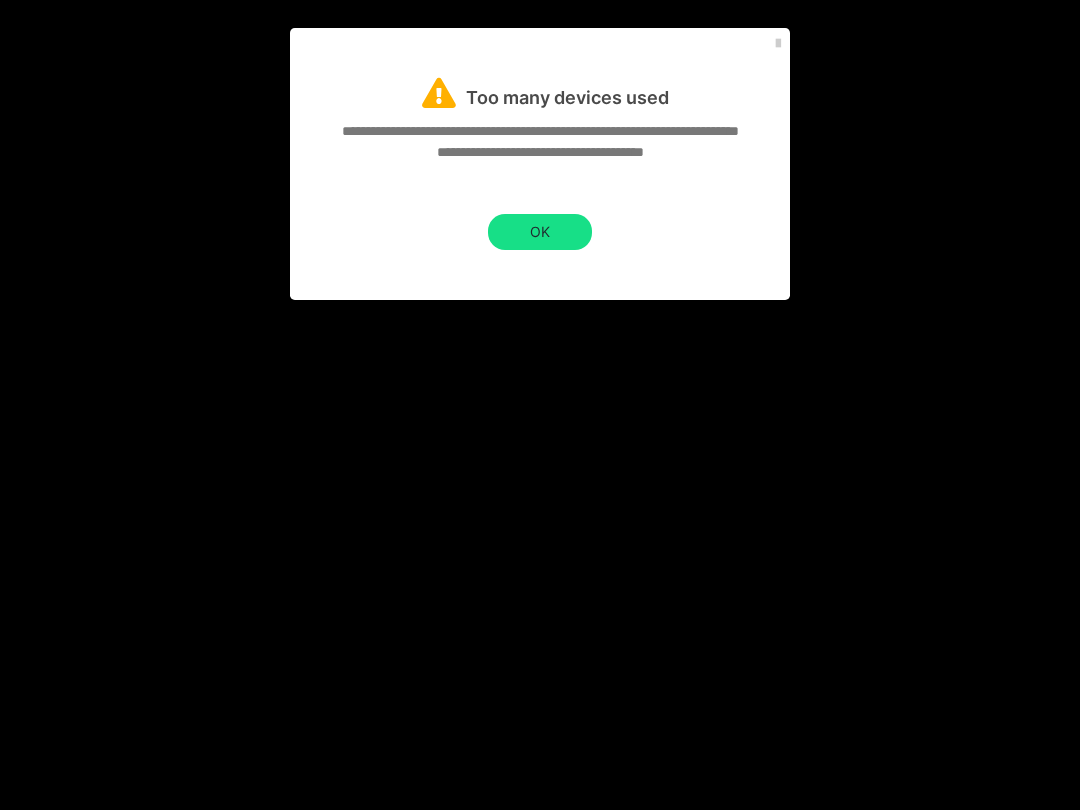 click at bounding box center (540, 405) 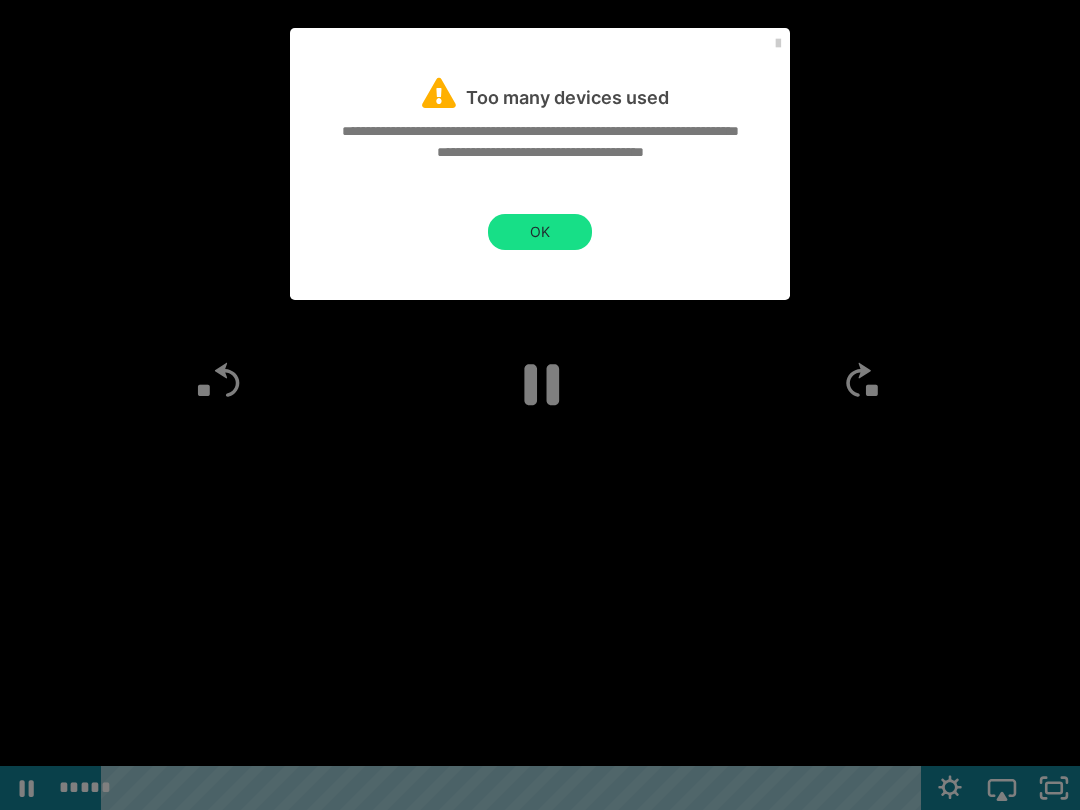 click on "**" 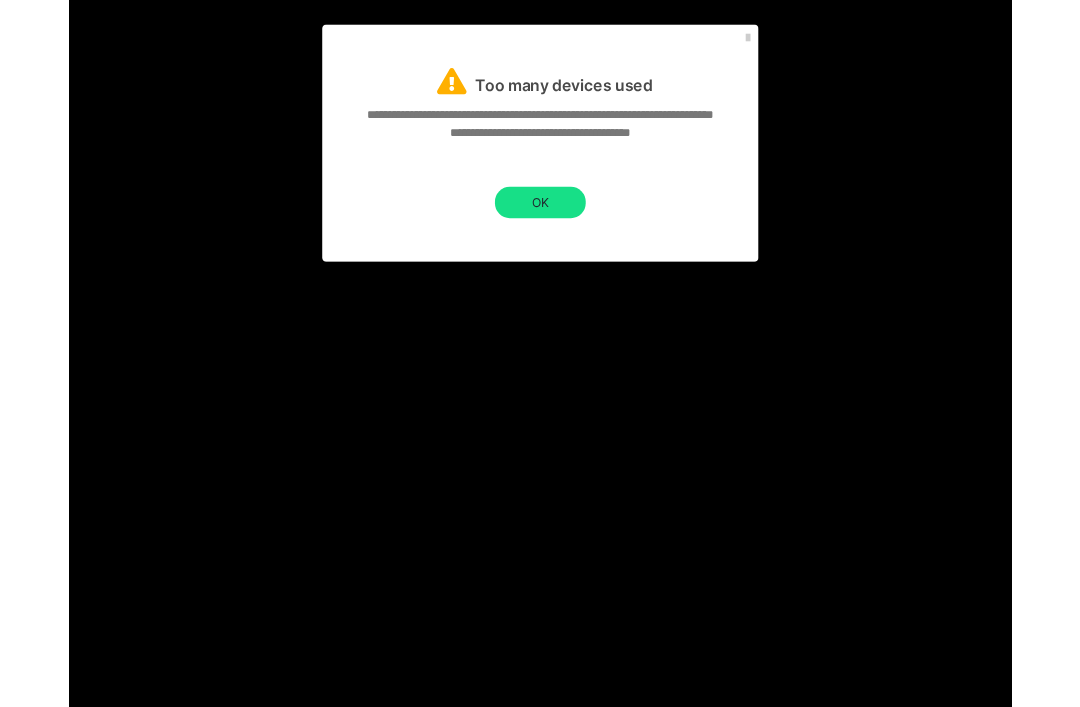 scroll, scrollTop: 1398, scrollLeft: 0, axis: vertical 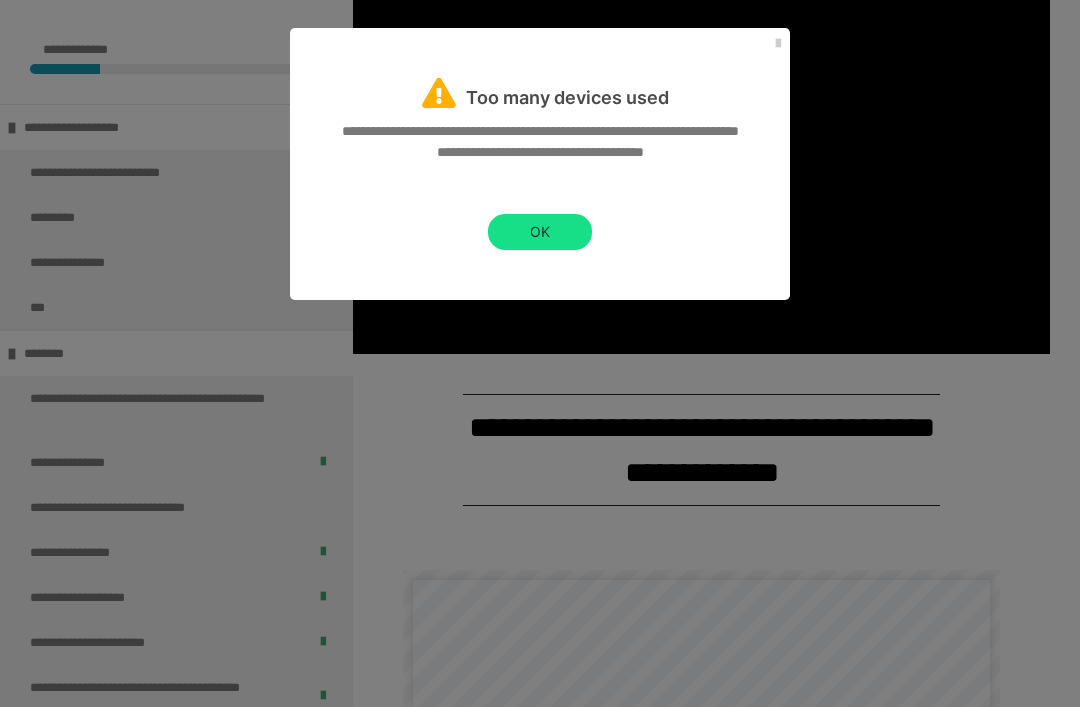 click on "OK" at bounding box center [540, 232] 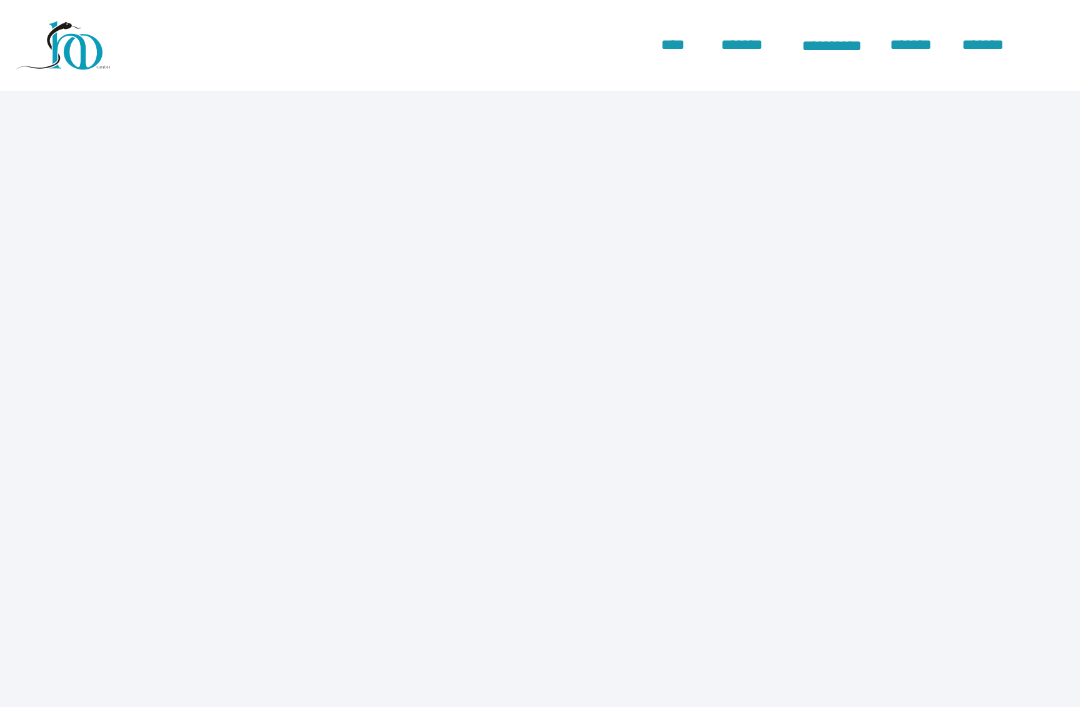 scroll, scrollTop: 0, scrollLeft: 0, axis: both 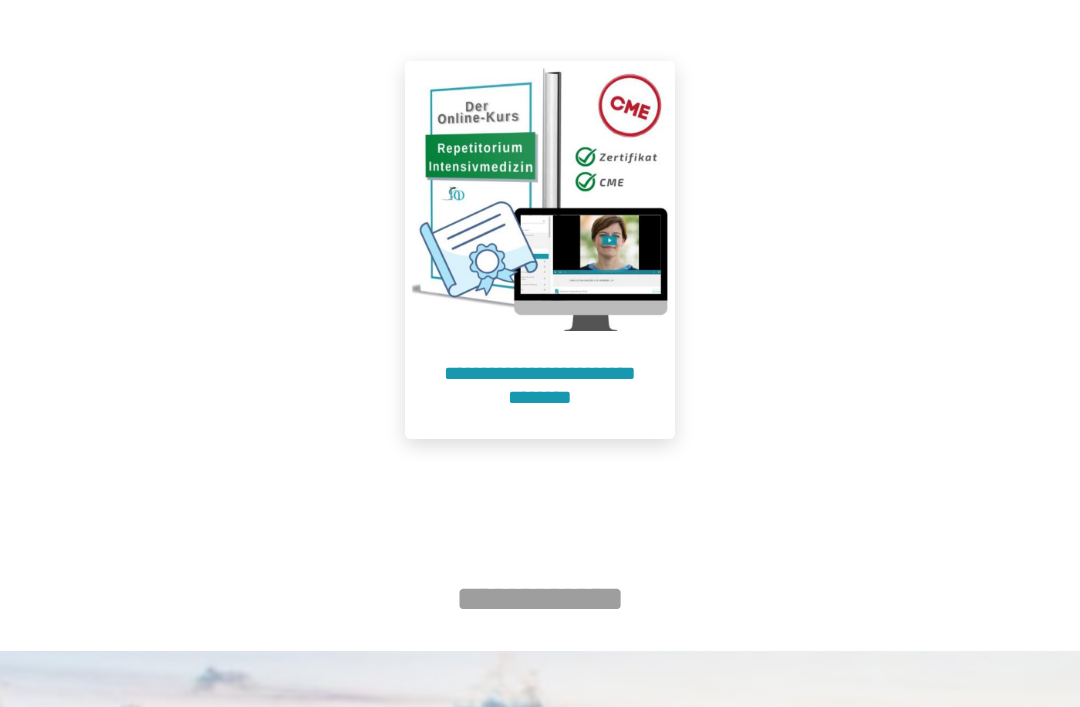 click at bounding box center [540, 196] 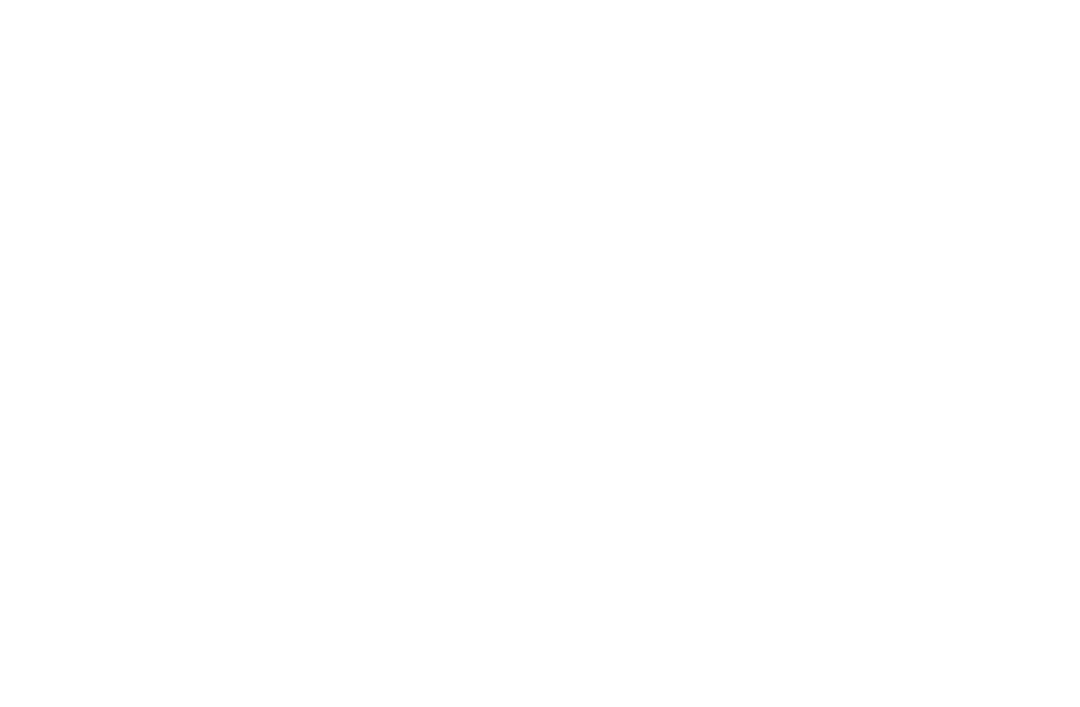 scroll, scrollTop: 91, scrollLeft: 0, axis: vertical 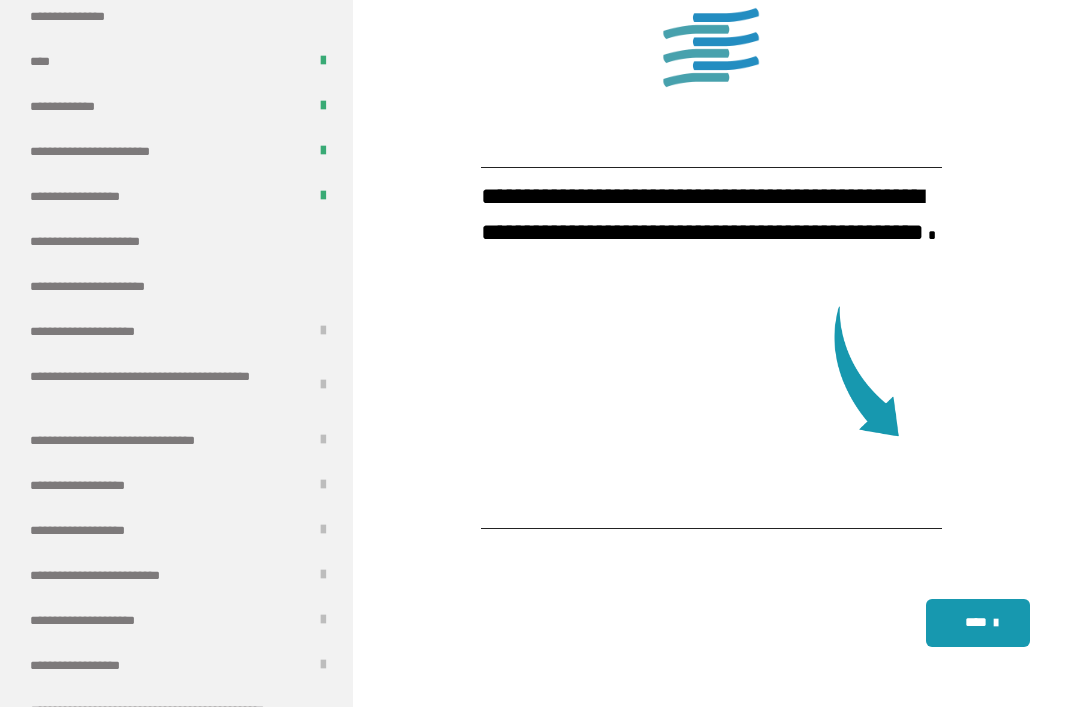 click on "**********" at bounding box center [112, 286] 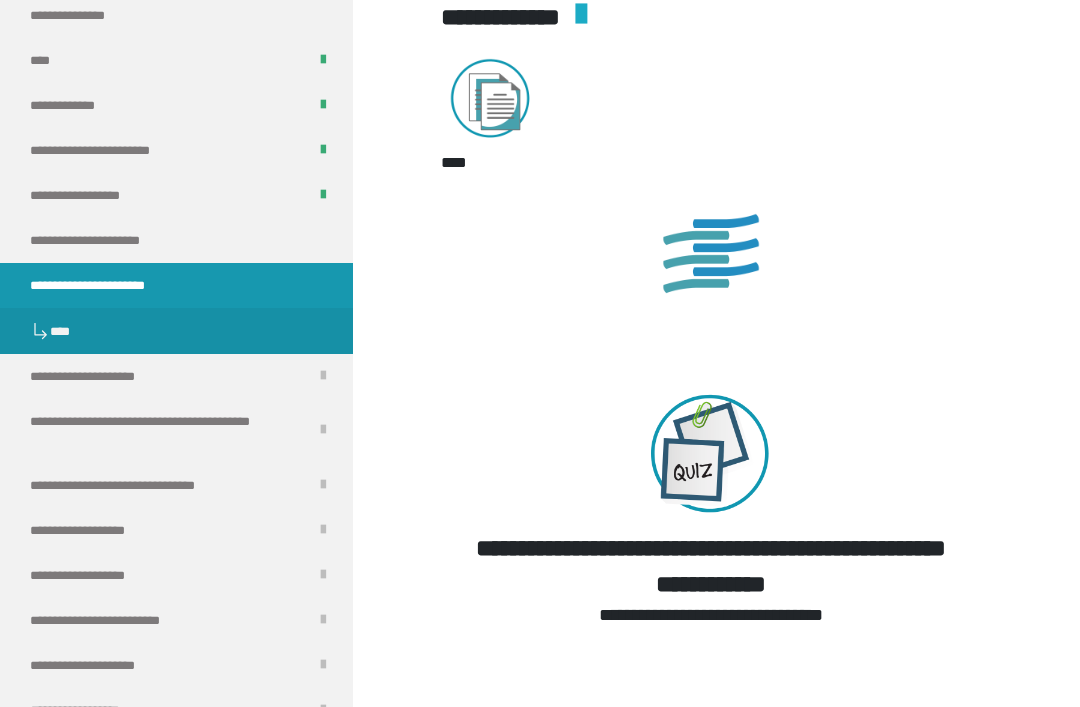 scroll, scrollTop: 2654, scrollLeft: 0, axis: vertical 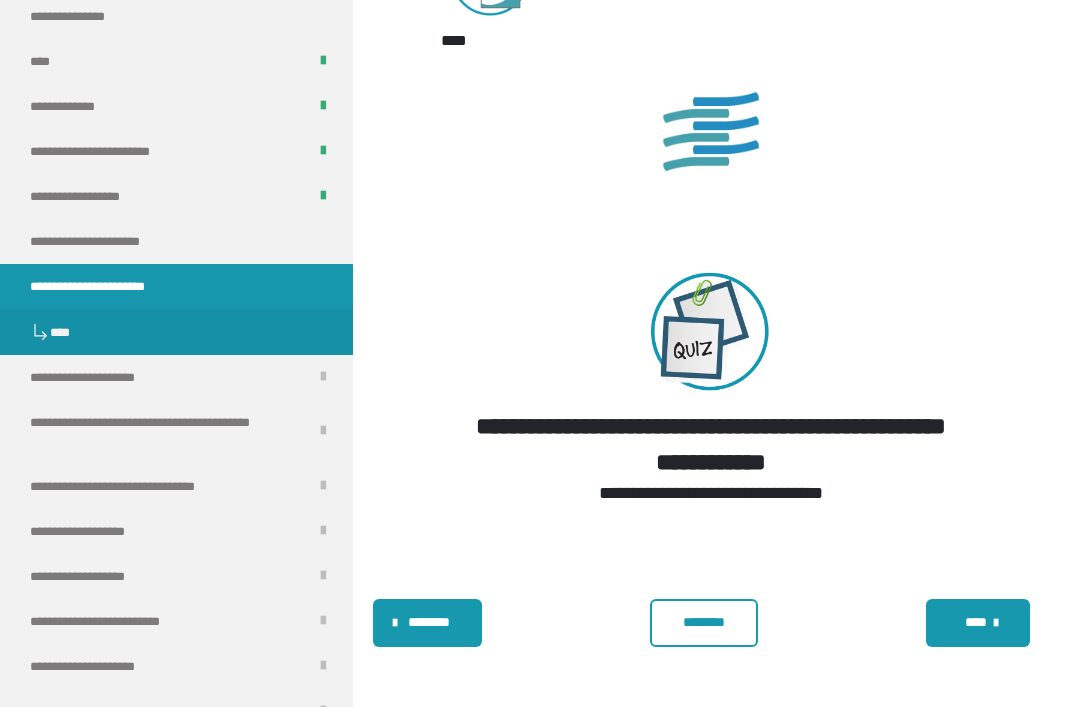 click on "********" at bounding box center [704, 622] 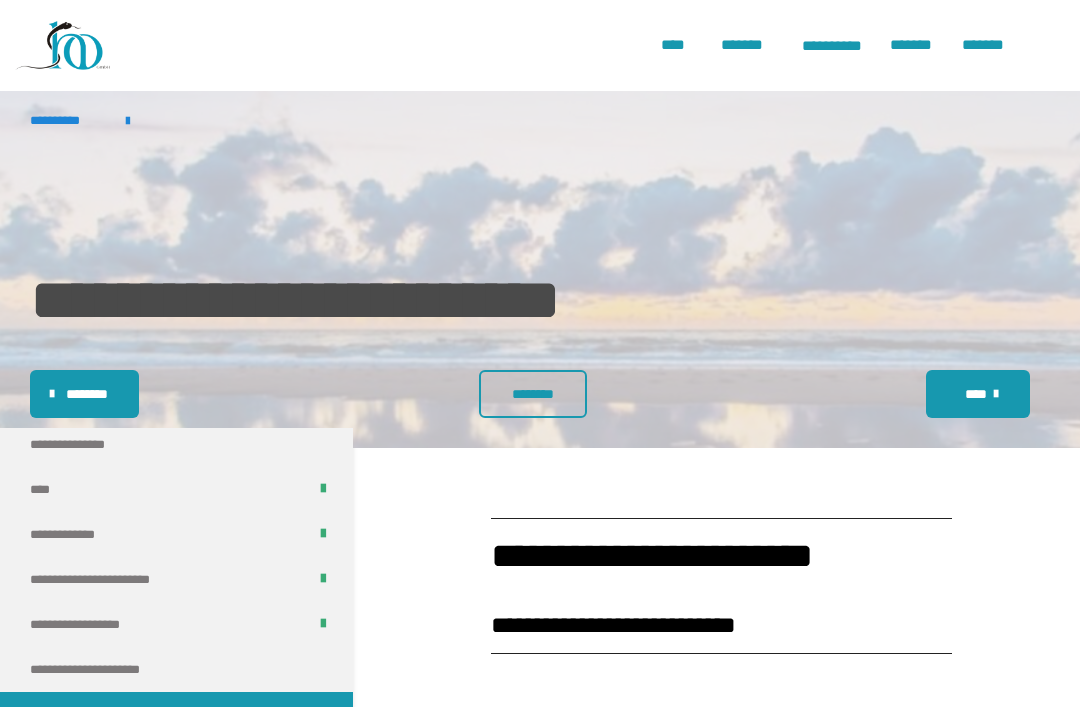 scroll, scrollTop: 0, scrollLeft: 0, axis: both 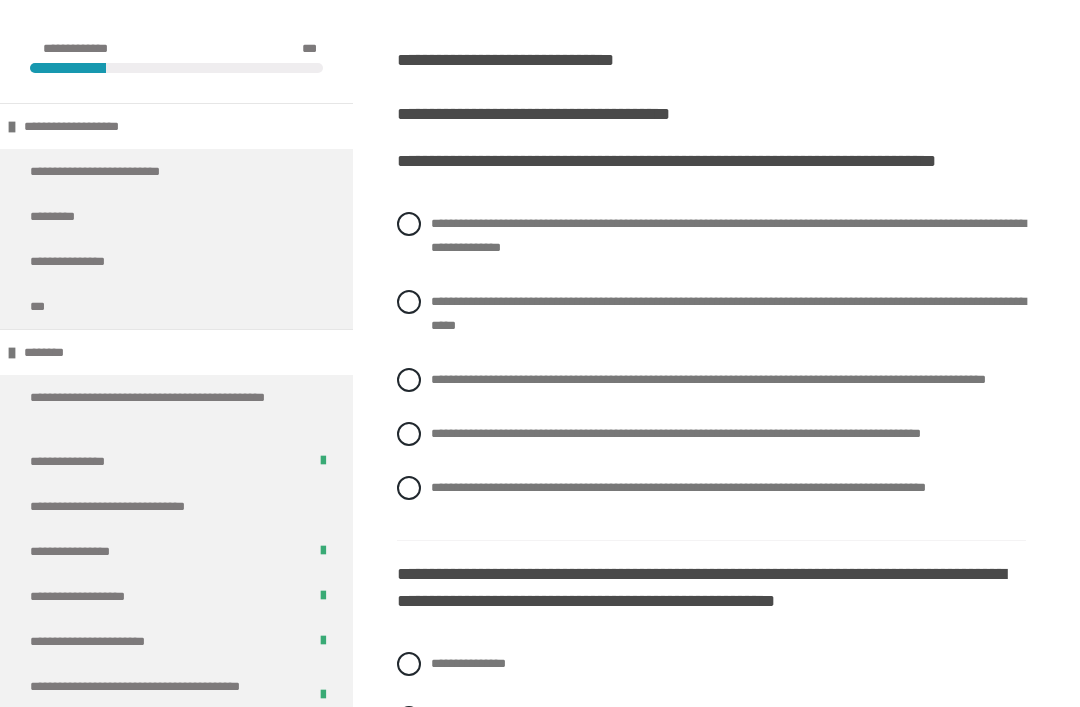 click on "**********" at bounding box center (708, 380) 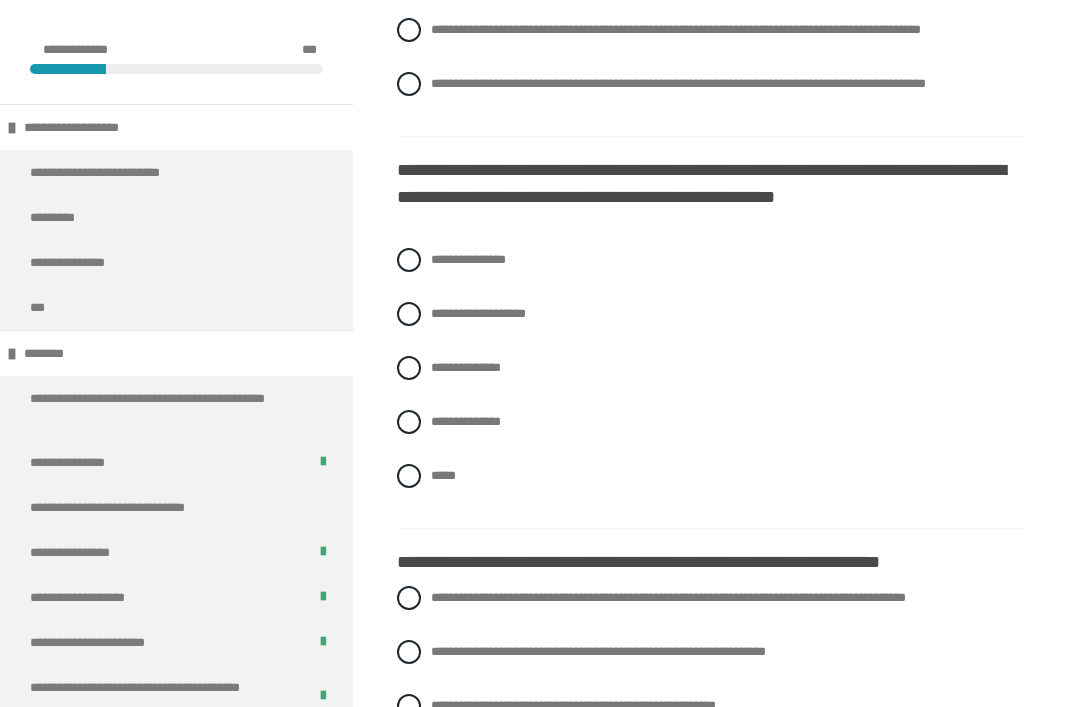 scroll, scrollTop: 877, scrollLeft: 0, axis: vertical 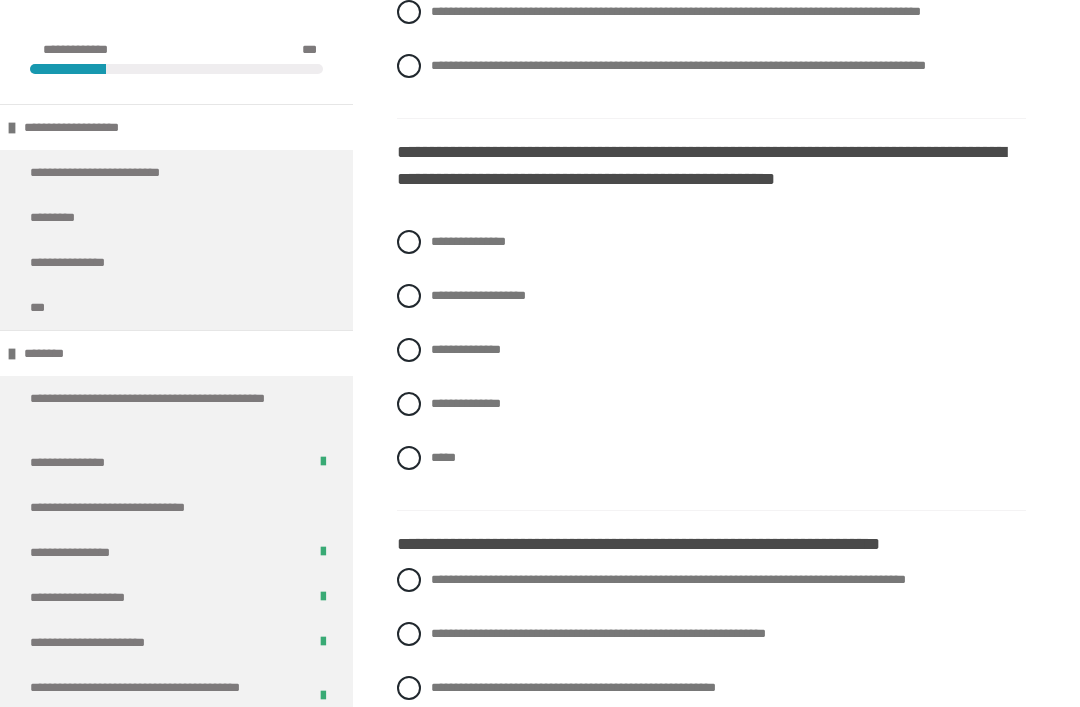 click on "**********" at bounding box center (466, 403) 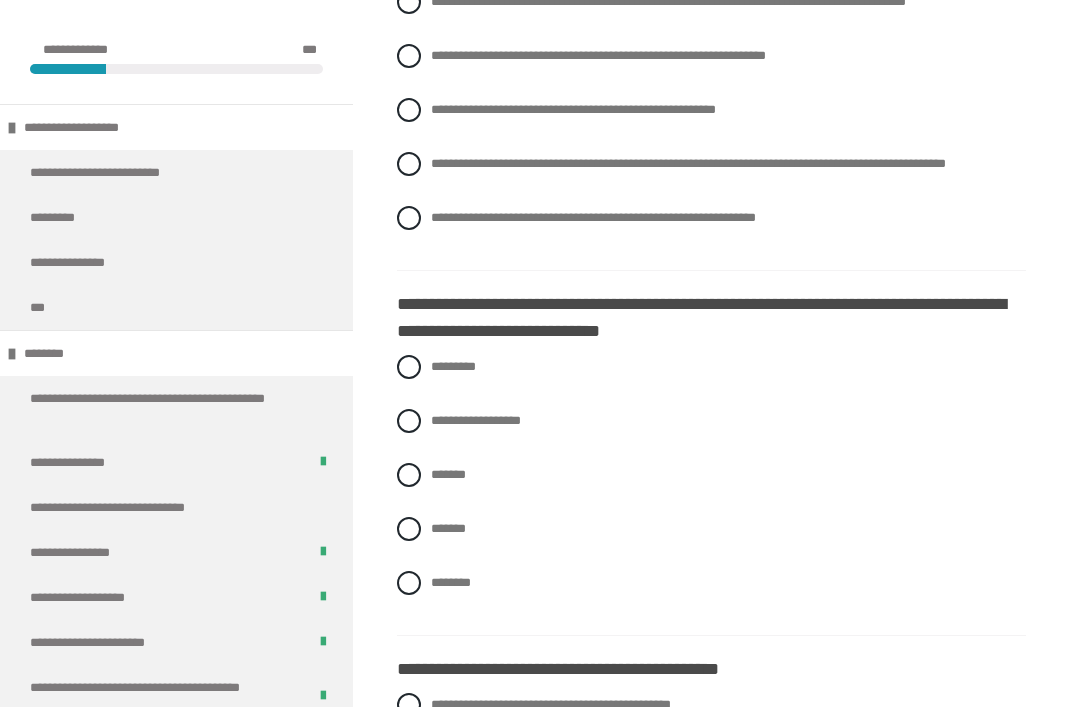 scroll, scrollTop: 1454, scrollLeft: 0, axis: vertical 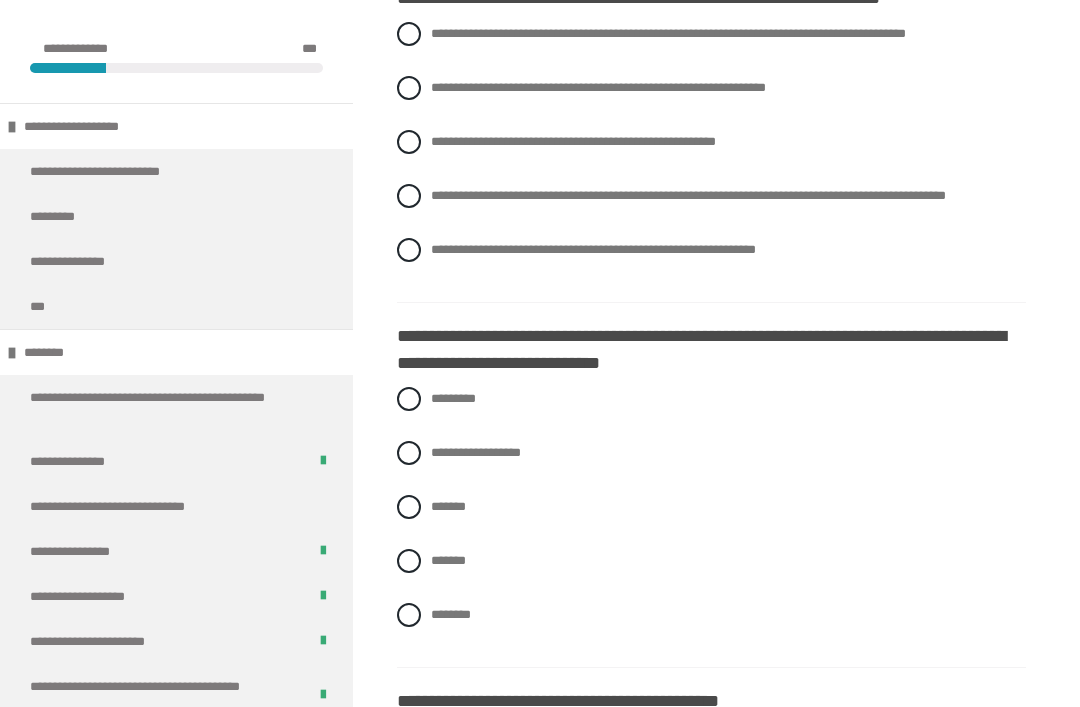 click on "**********" at bounding box center (688, 196) 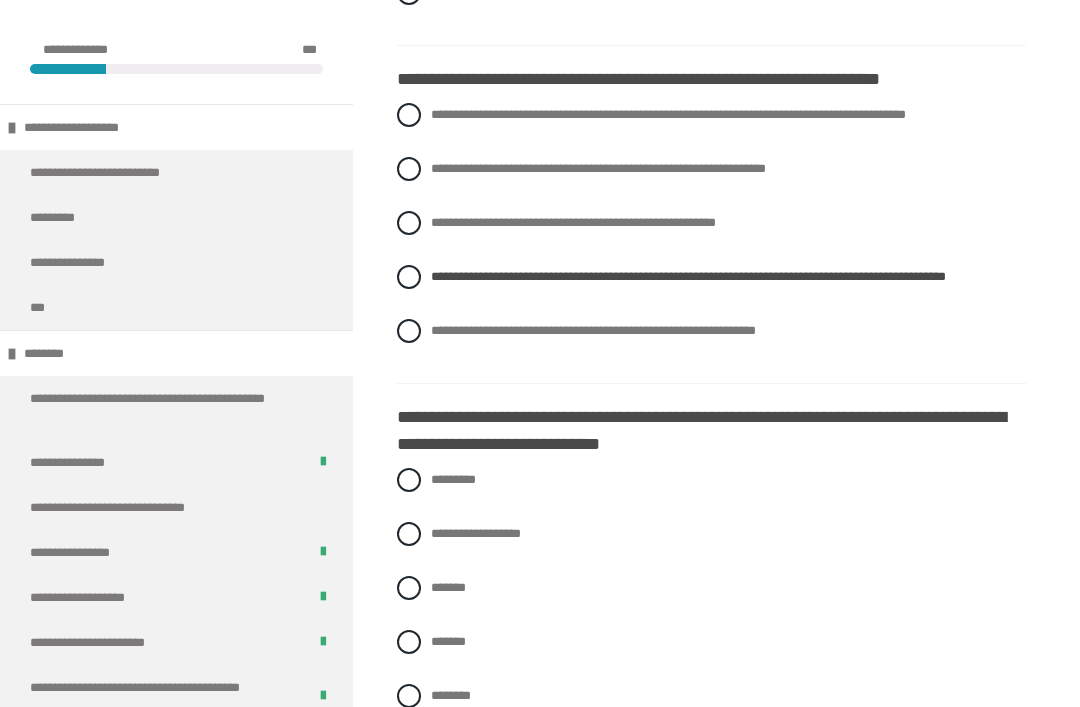 scroll, scrollTop: 1339, scrollLeft: 0, axis: vertical 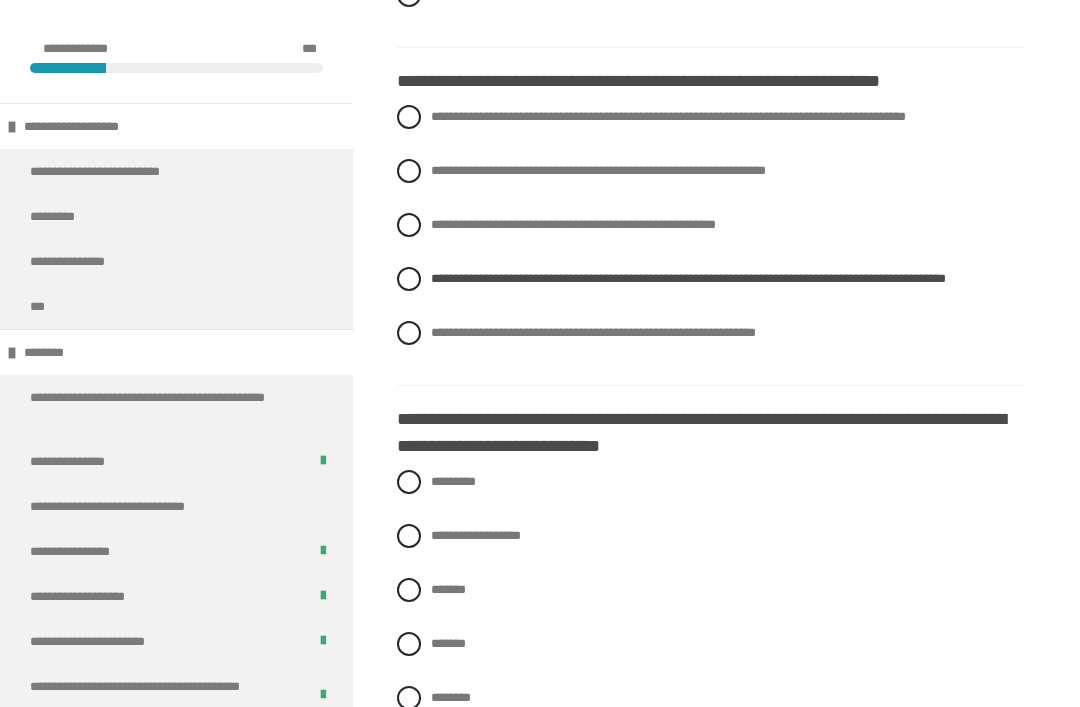 click on "**********" at bounding box center (573, 225) 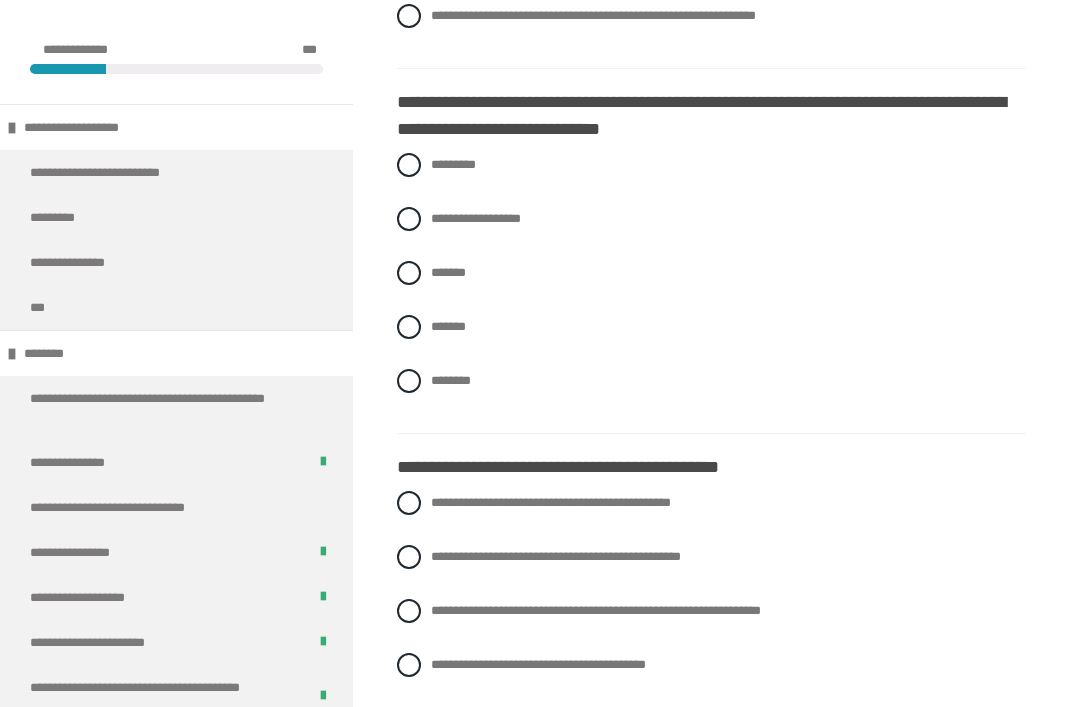 scroll, scrollTop: 1669, scrollLeft: 0, axis: vertical 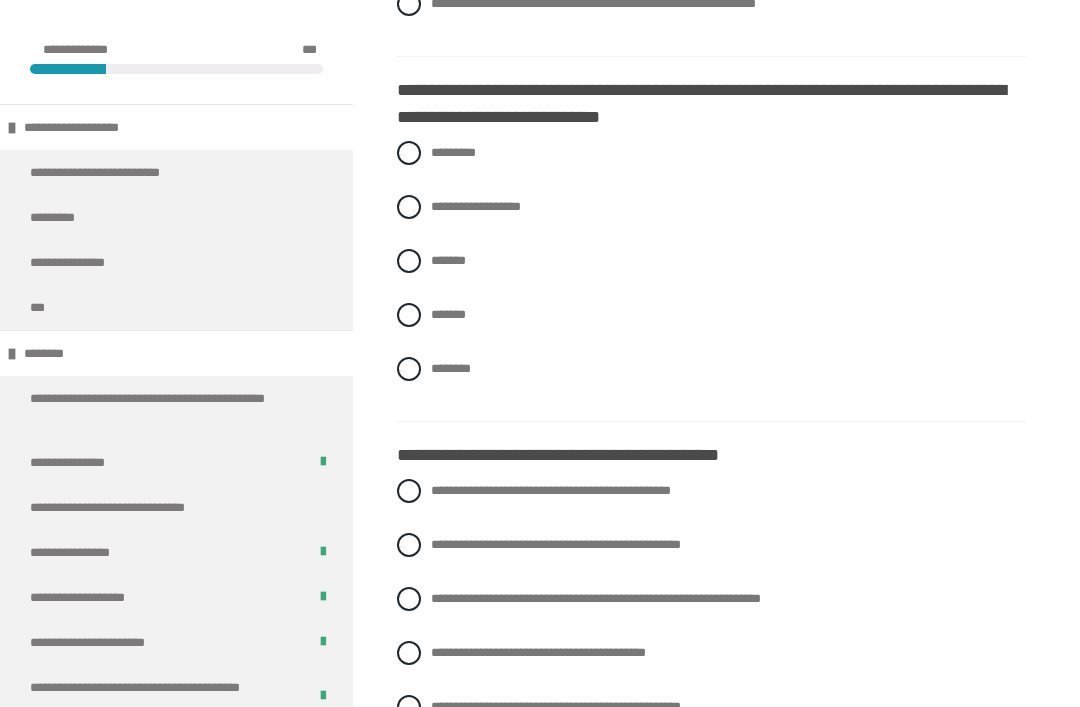 click at bounding box center [409, 315] 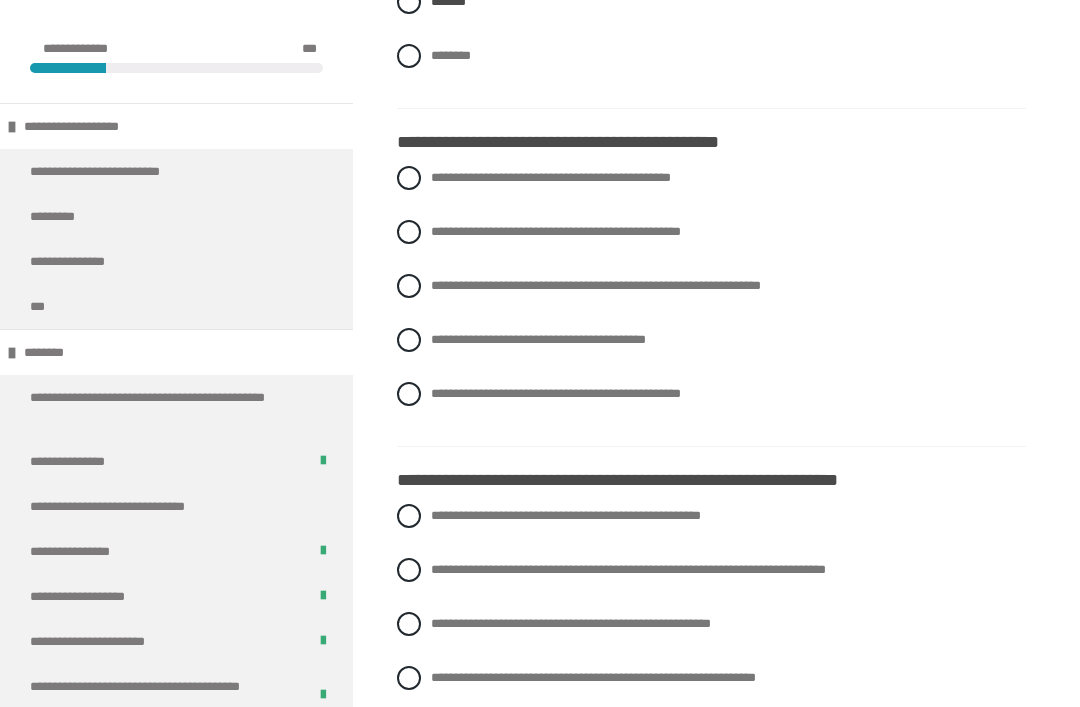 scroll, scrollTop: 1979, scrollLeft: 0, axis: vertical 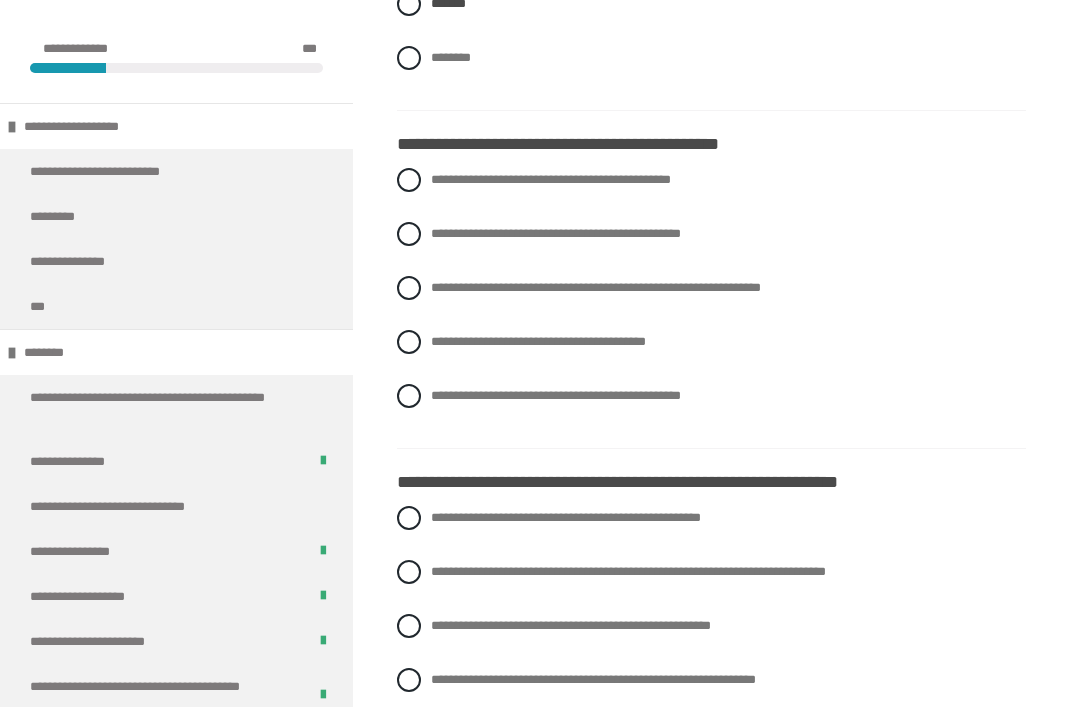 click on "**********" at bounding box center [556, 234] 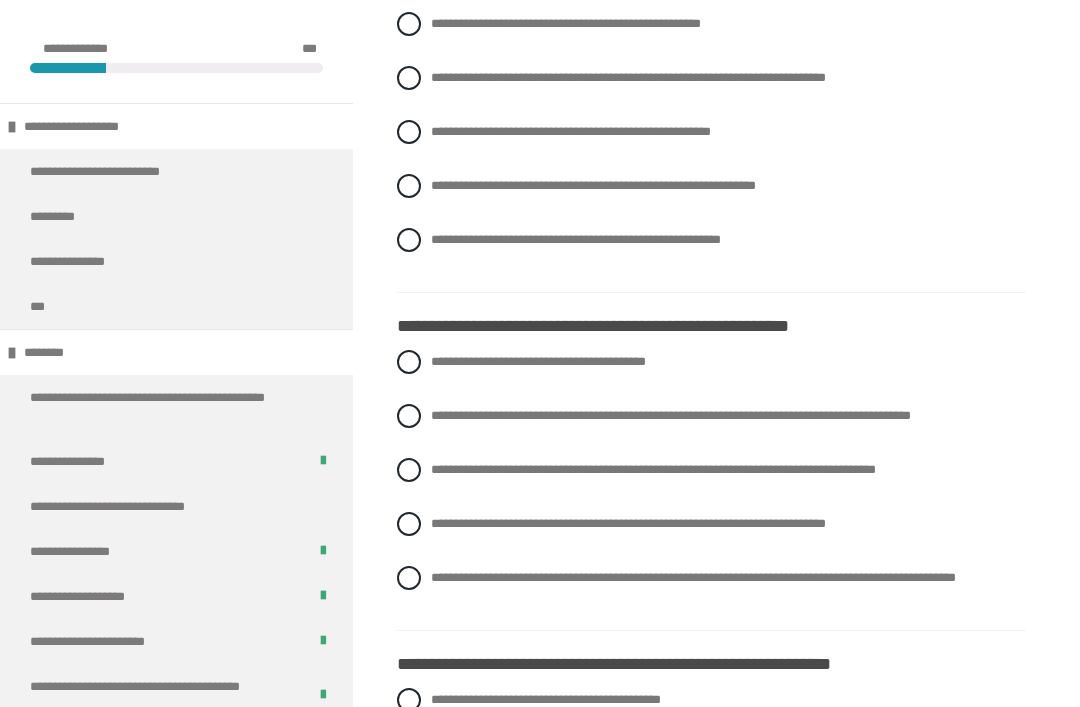 scroll, scrollTop: 2476, scrollLeft: 0, axis: vertical 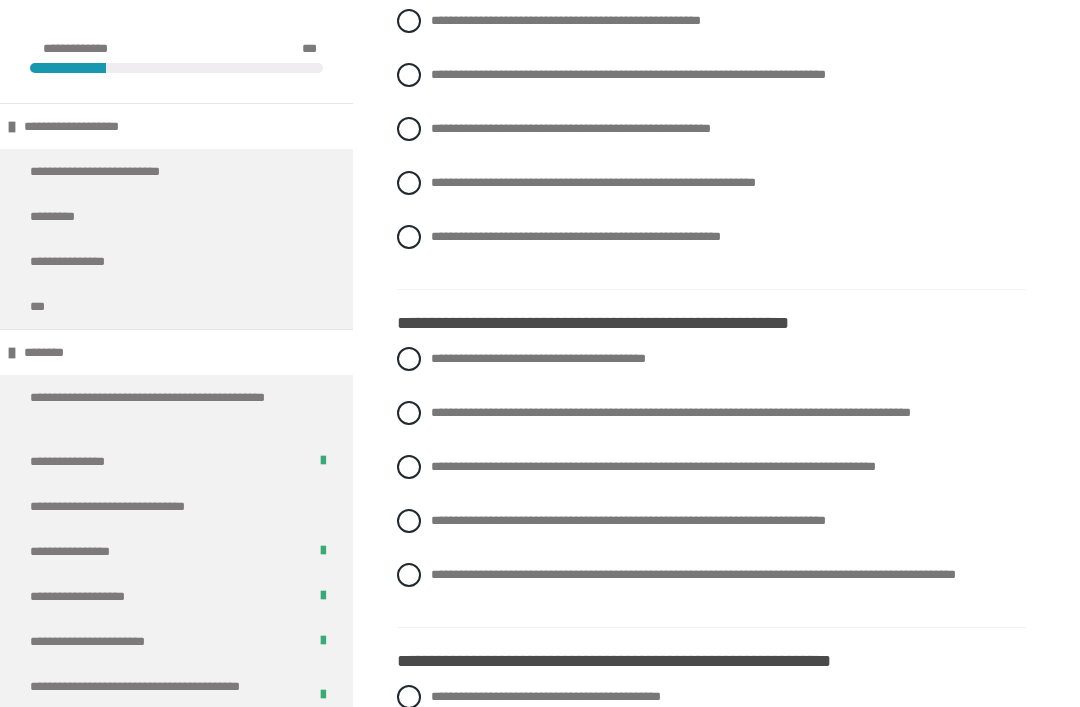 click on "**********" at bounding box center [711, 130] 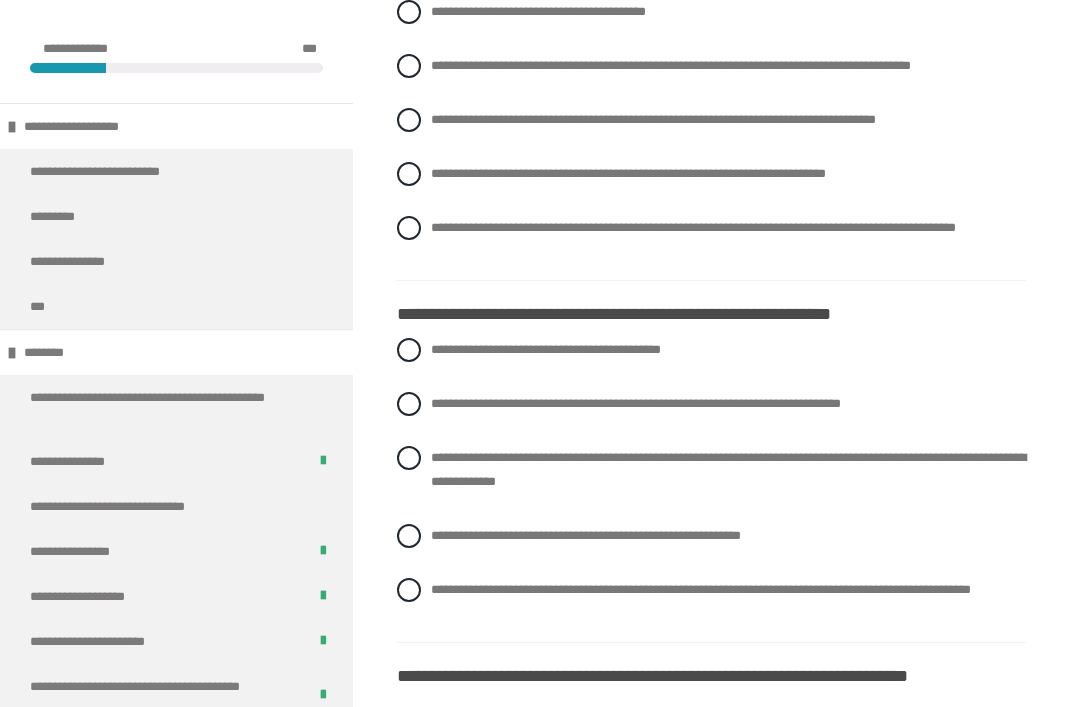 scroll, scrollTop: 2824, scrollLeft: 0, axis: vertical 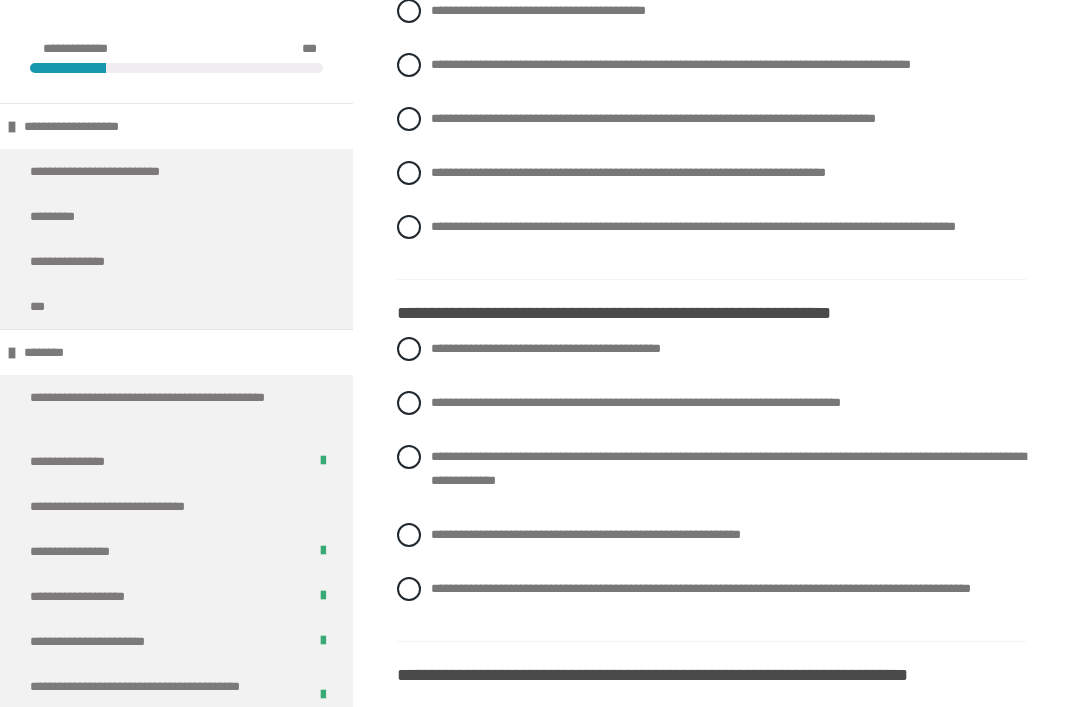 click on "**********" at bounding box center [711, 66] 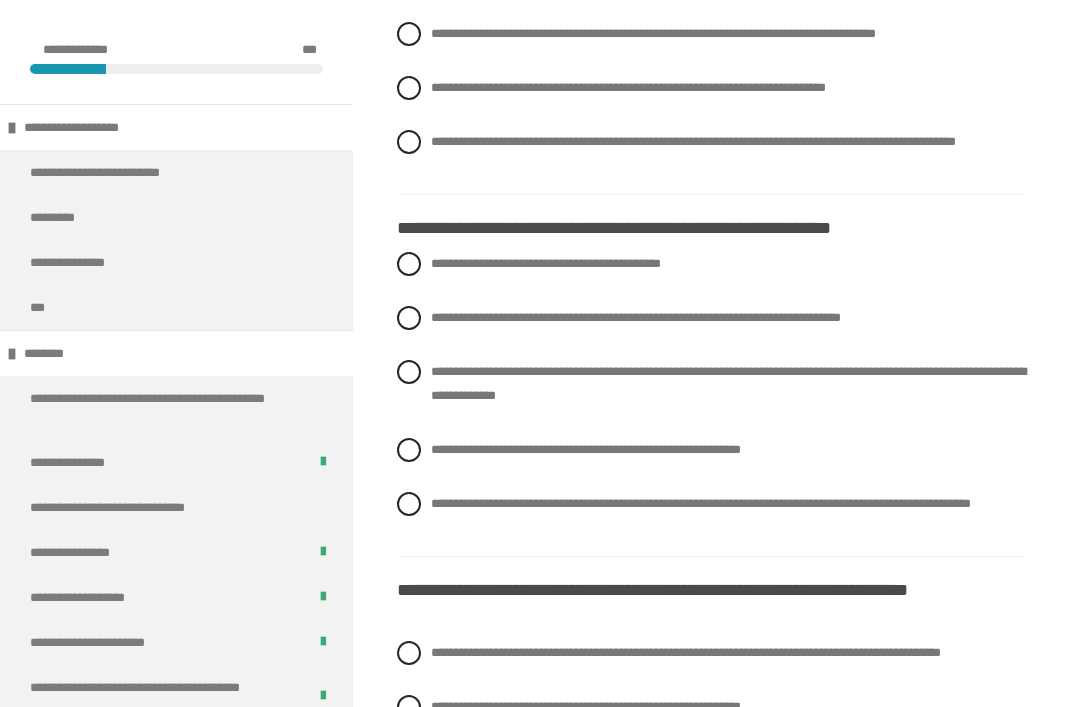 scroll, scrollTop: 2922, scrollLeft: 0, axis: vertical 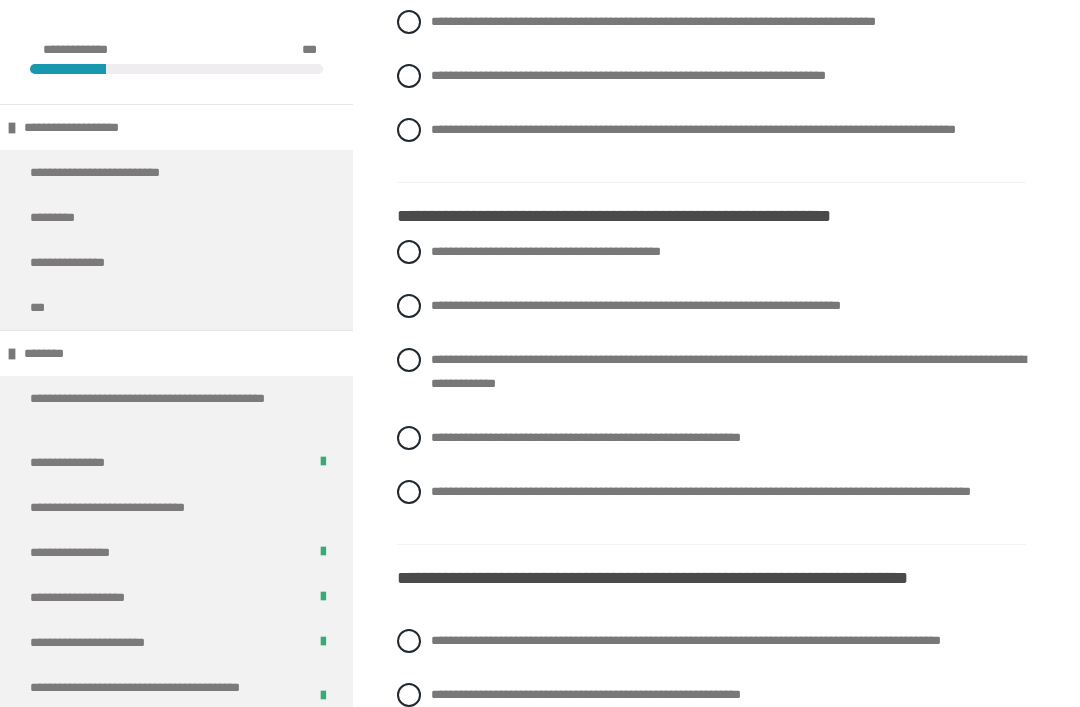 click on "**********" at bounding box center [693, 129] 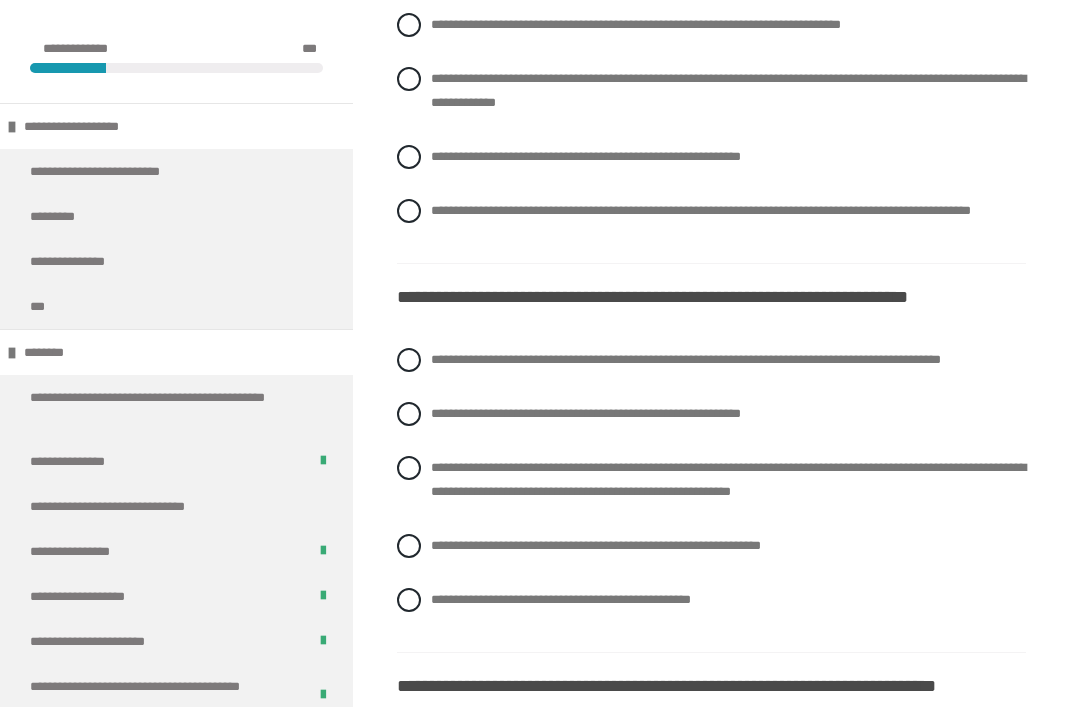 scroll, scrollTop: 3197, scrollLeft: 0, axis: vertical 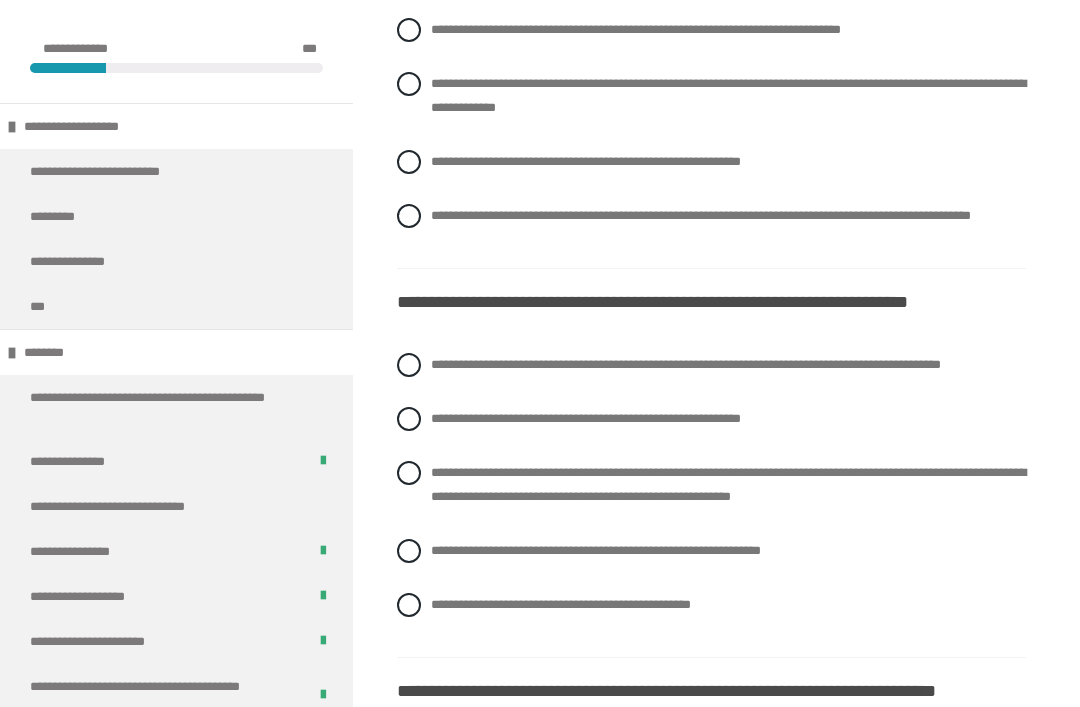 click on "**********" at bounding box center [711, 31] 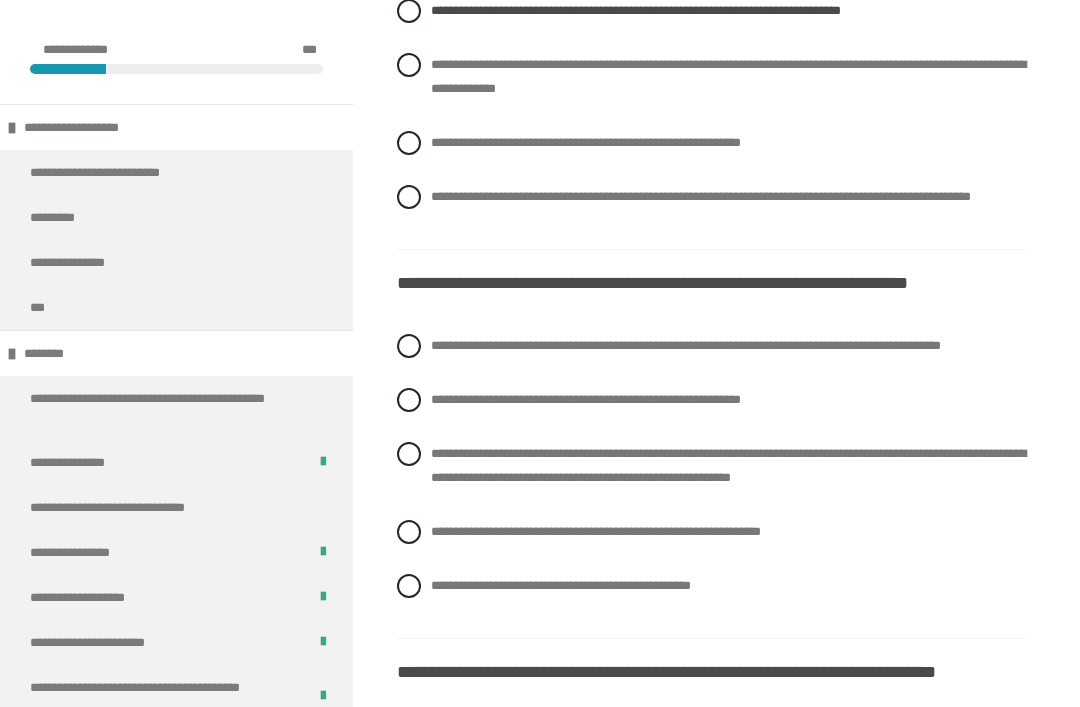 scroll, scrollTop: 3214, scrollLeft: 0, axis: vertical 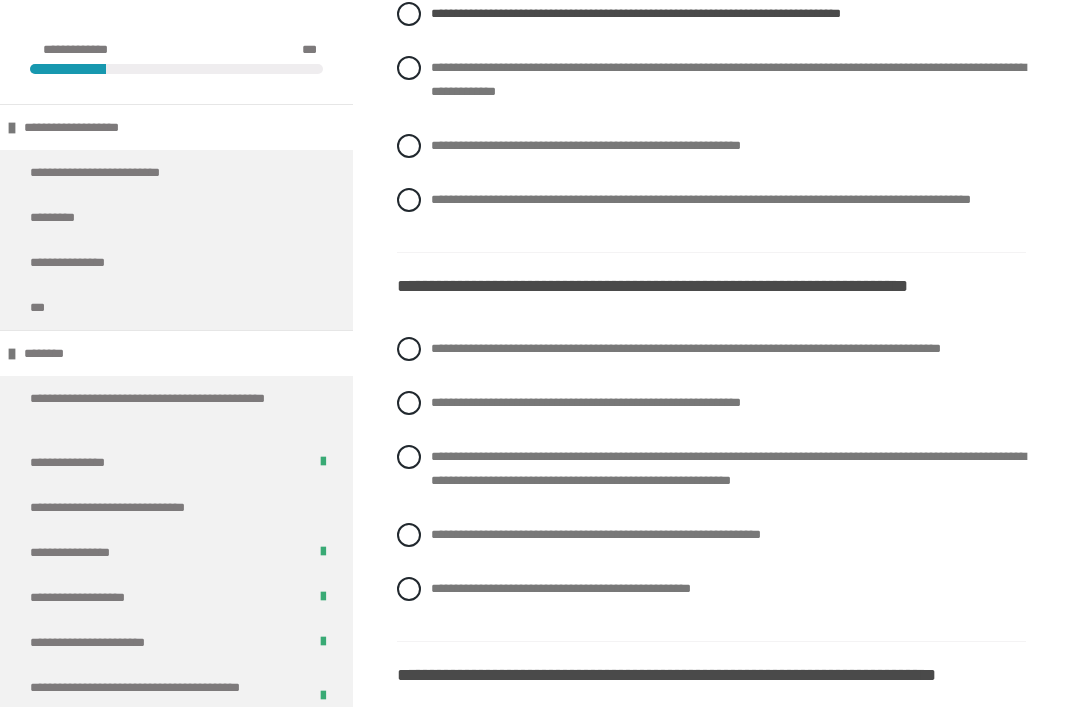 click on "**********" at bounding box center [728, 79] 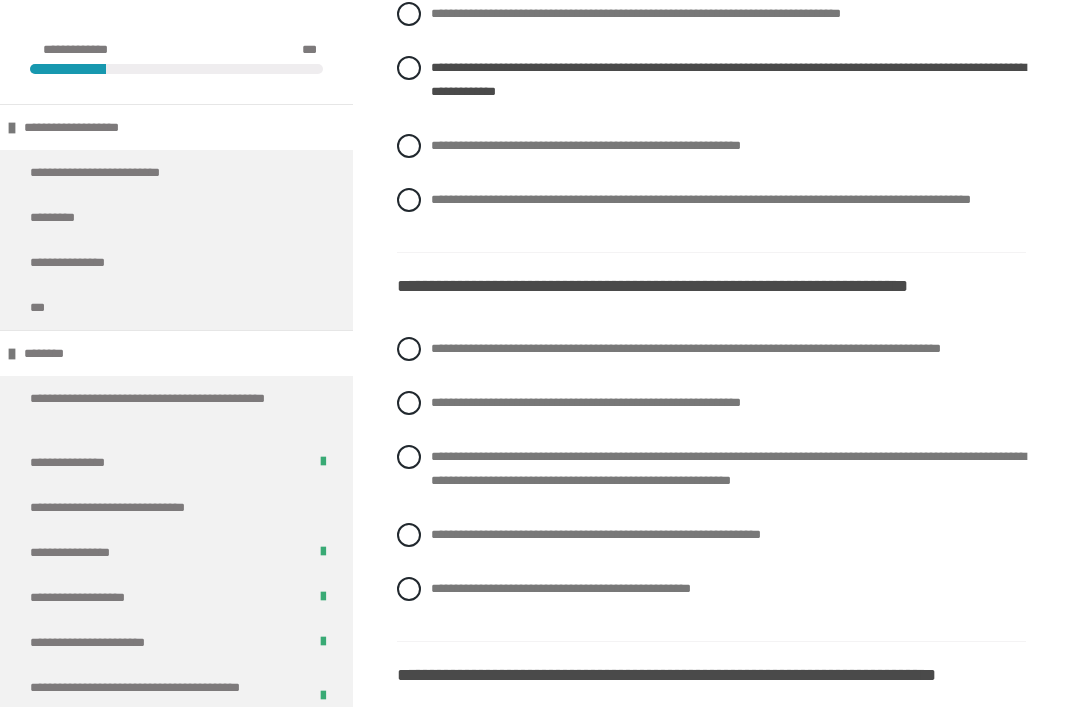click on "**********" at bounding box center [636, 13] 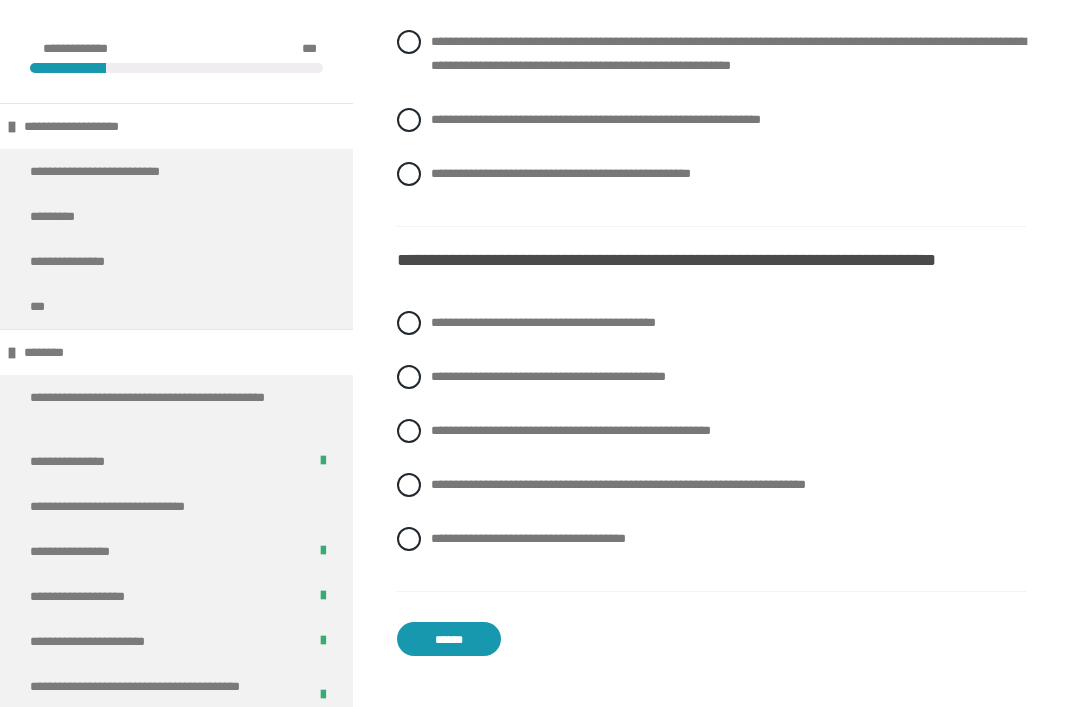 scroll, scrollTop: 3629, scrollLeft: 0, axis: vertical 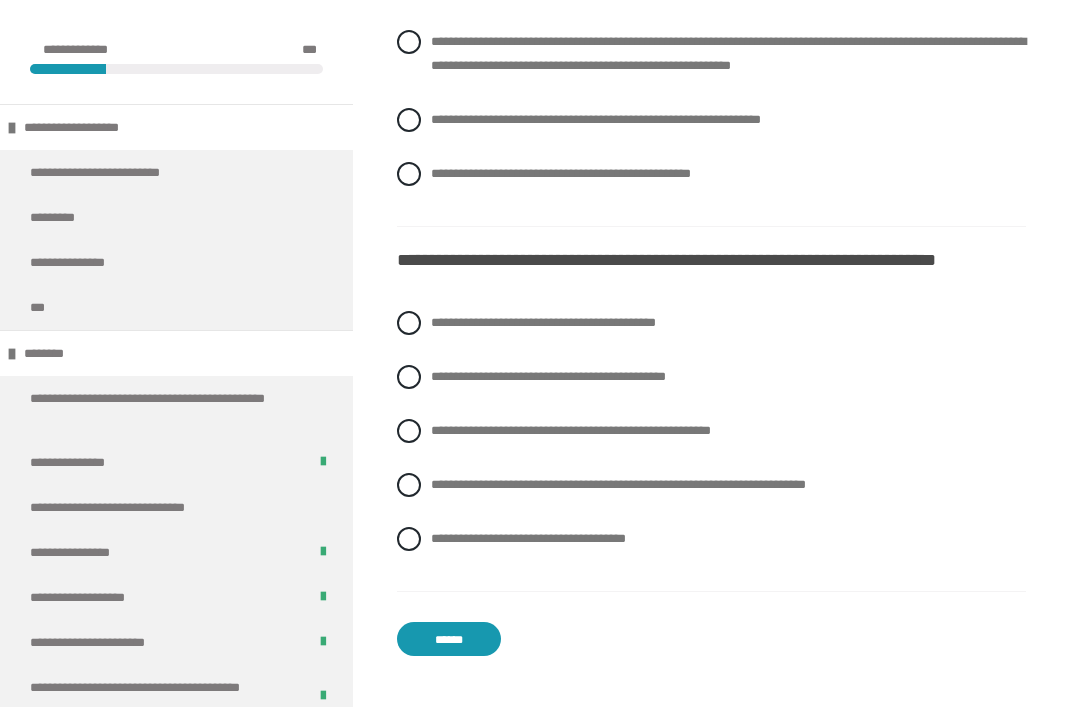 click on "**********" at bounding box center [437, 36] 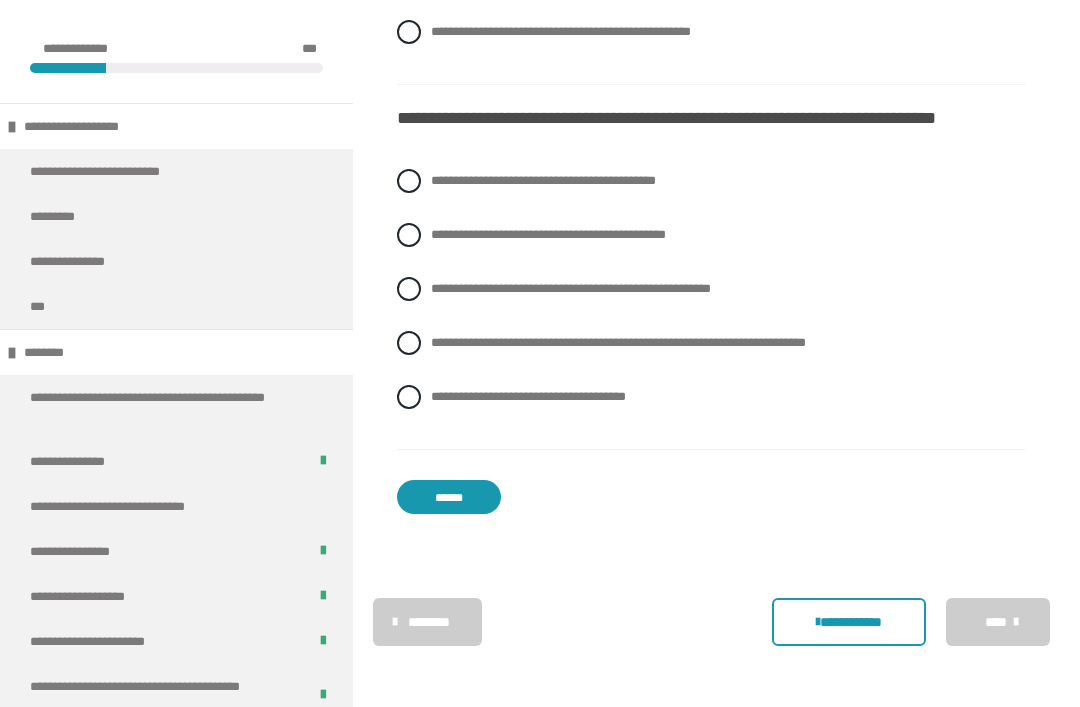 scroll, scrollTop: 3922, scrollLeft: 0, axis: vertical 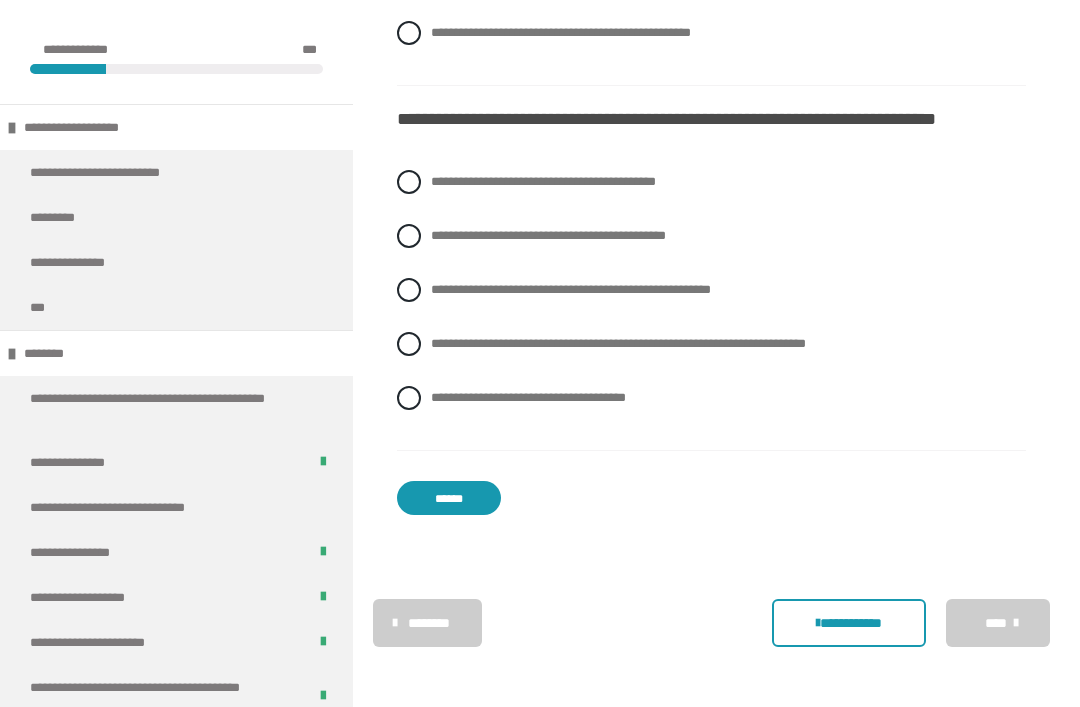 click on "**********" at bounding box center [437, 338] 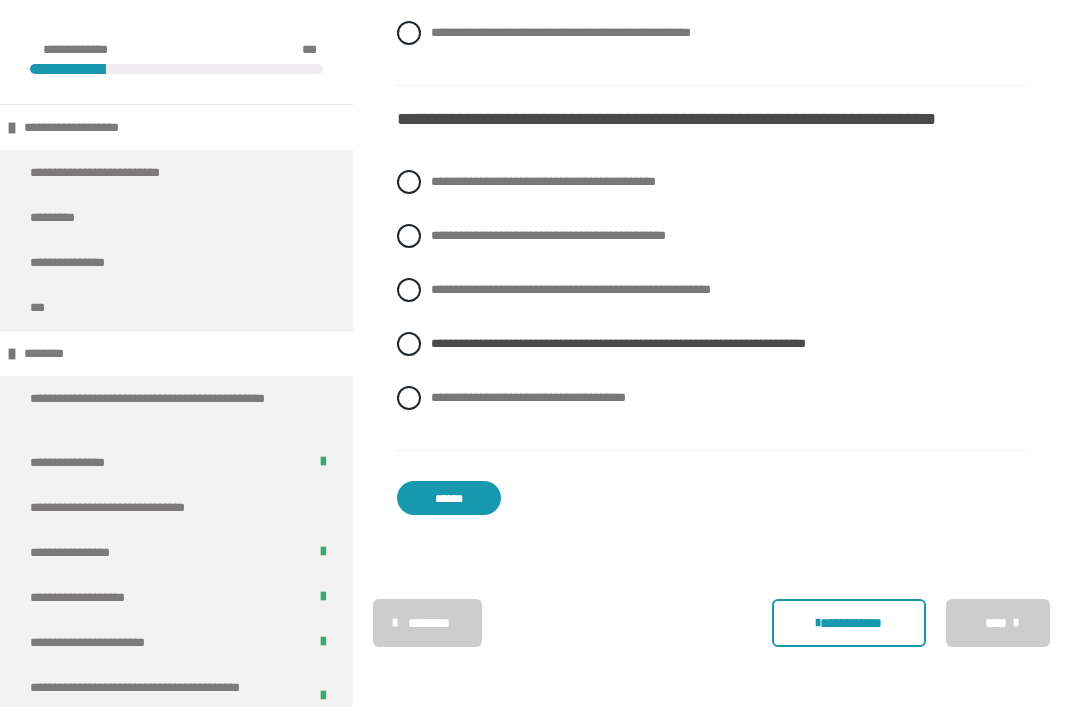 click on "******" at bounding box center [449, 498] 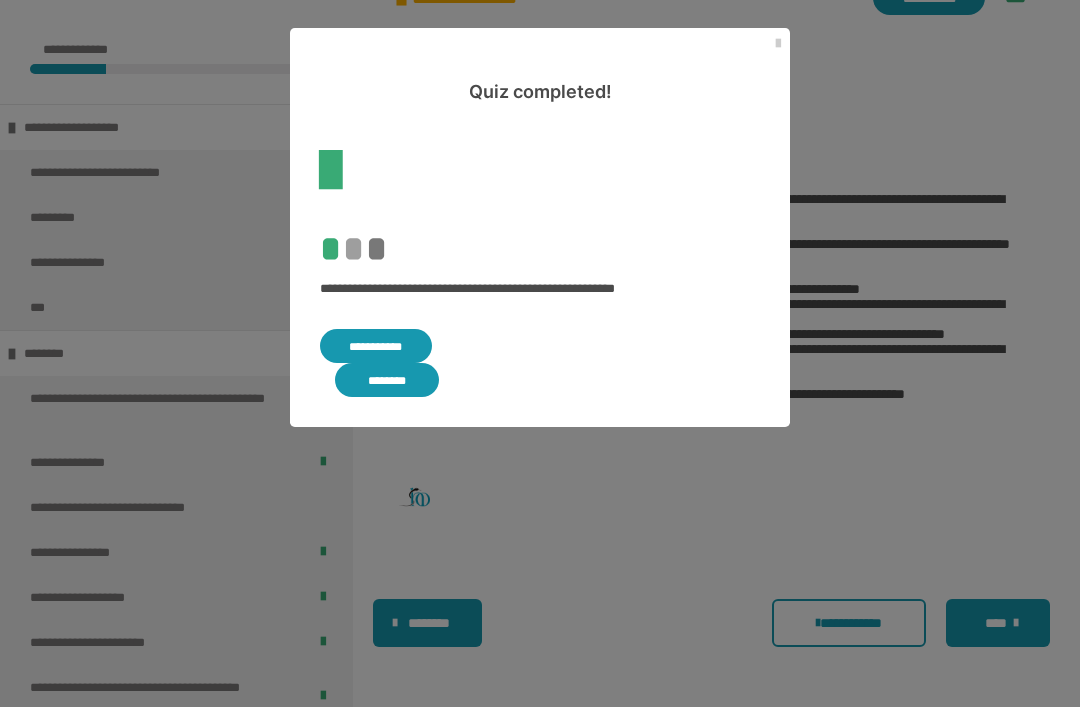 scroll, scrollTop: 508, scrollLeft: 0, axis: vertical 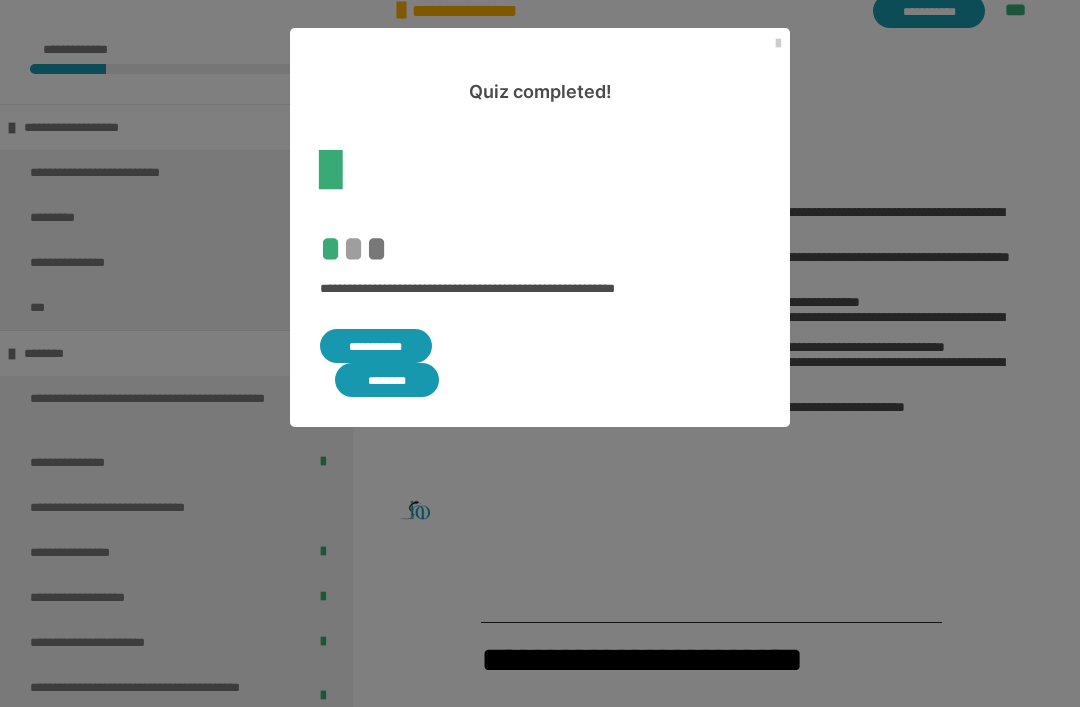 click on "********" at bounding box center (387, 380) 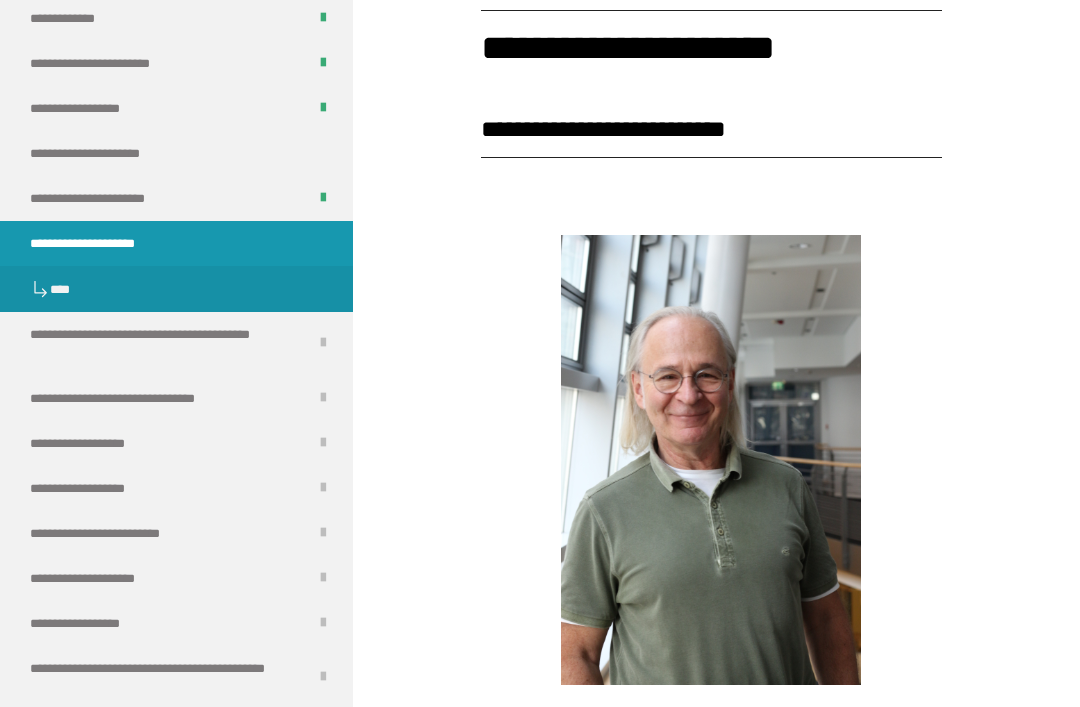 scroll, scrollTop: 922, scrollLeft: 0, axis: vertical 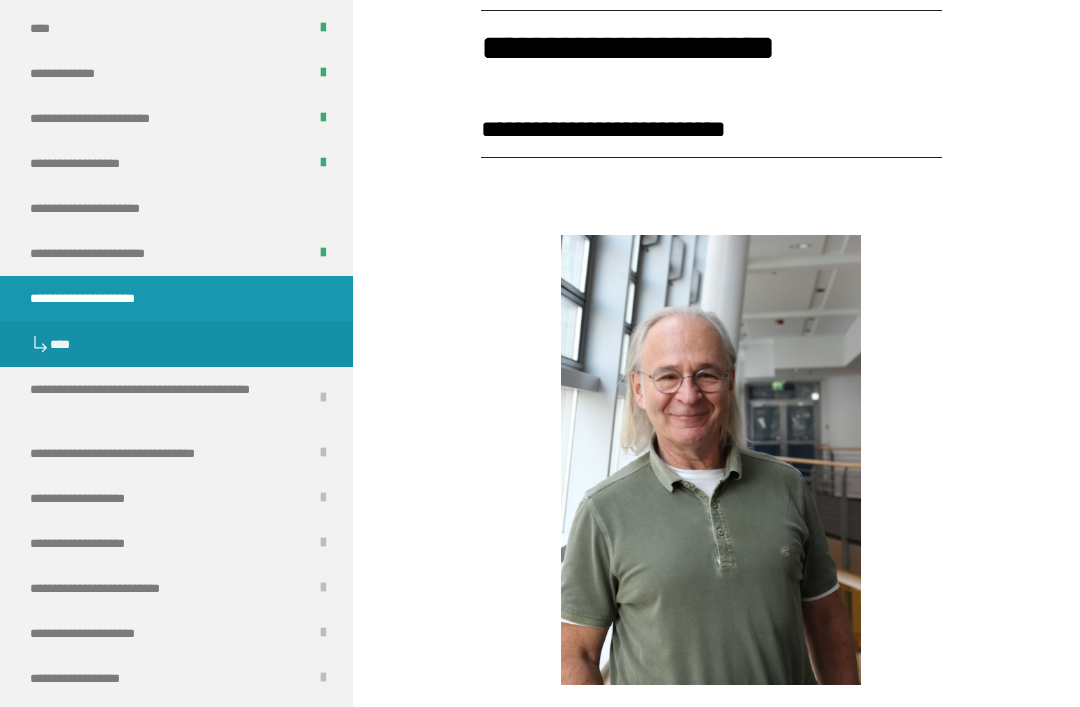 click on "**********" at bounding box center [110, 208] 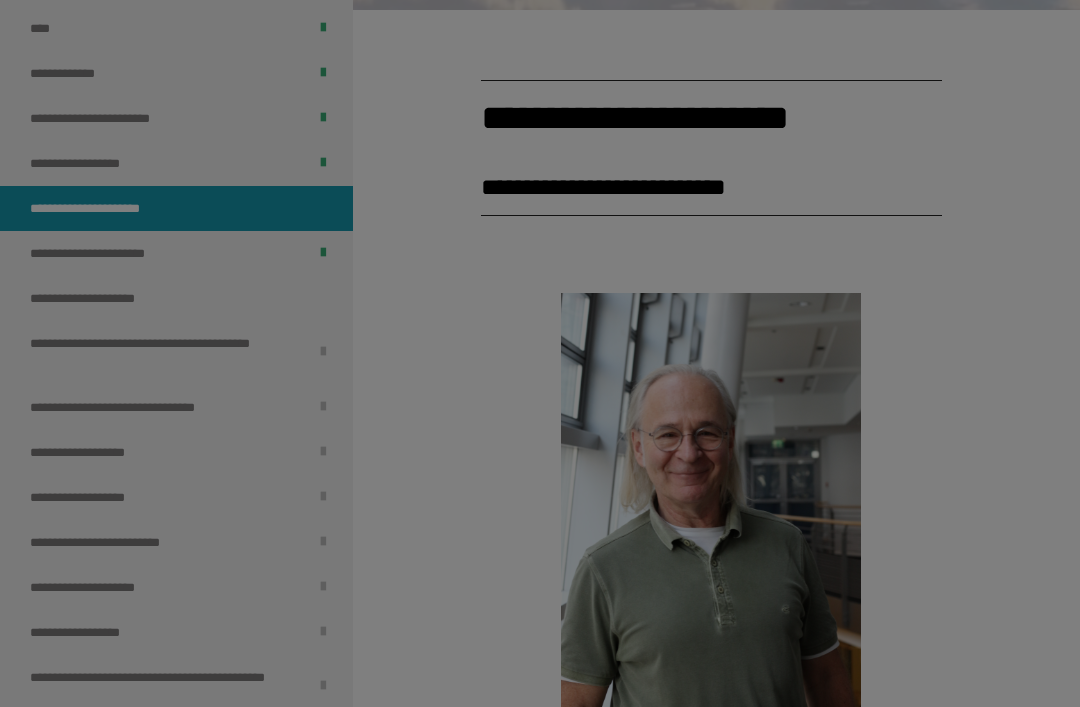 scroll, scrollTop: 1091, scrollLeft: 0, axis: vertical 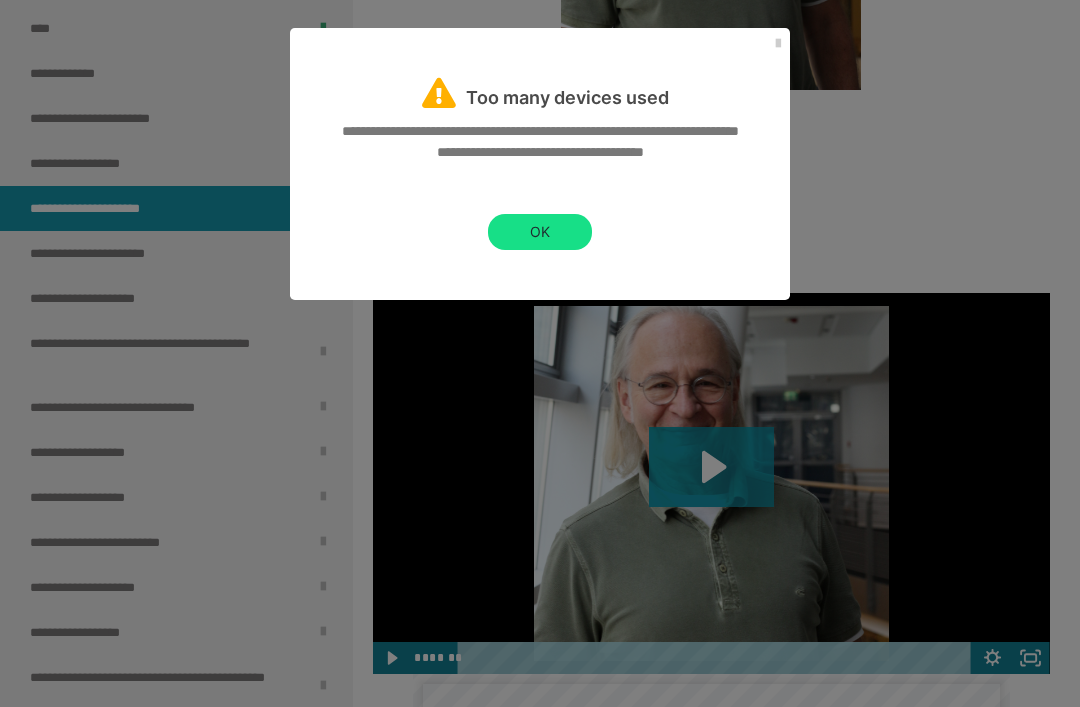 click on "OK" at bounding box center (540, 232) 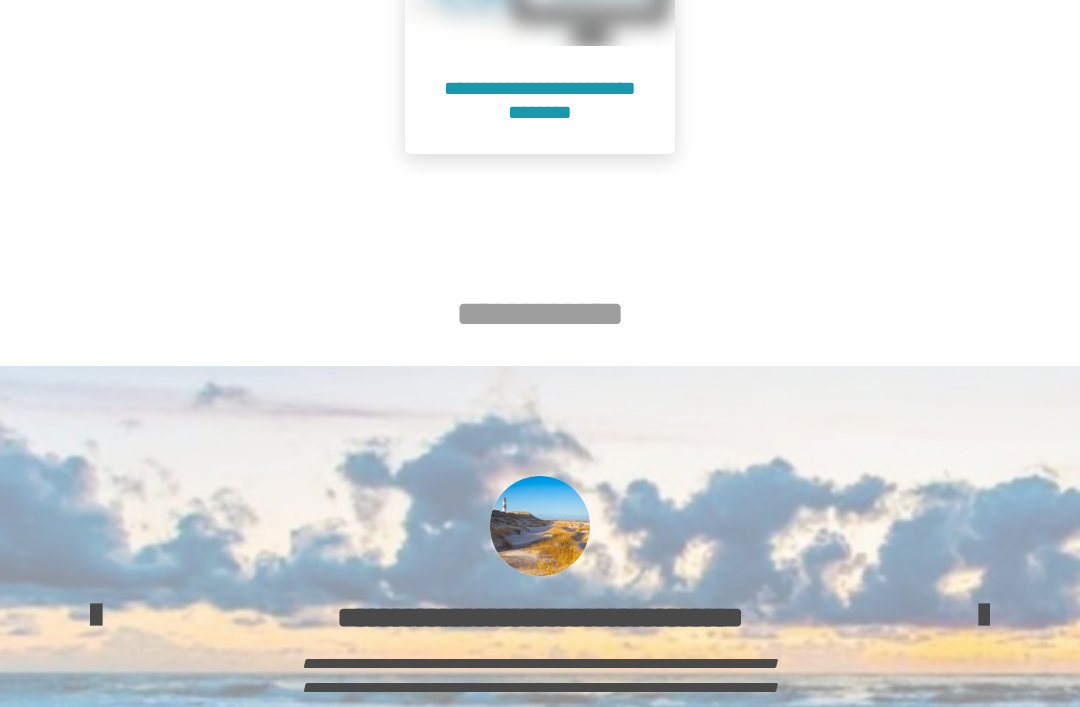 click on "**********" at bounding box center [540, -133] 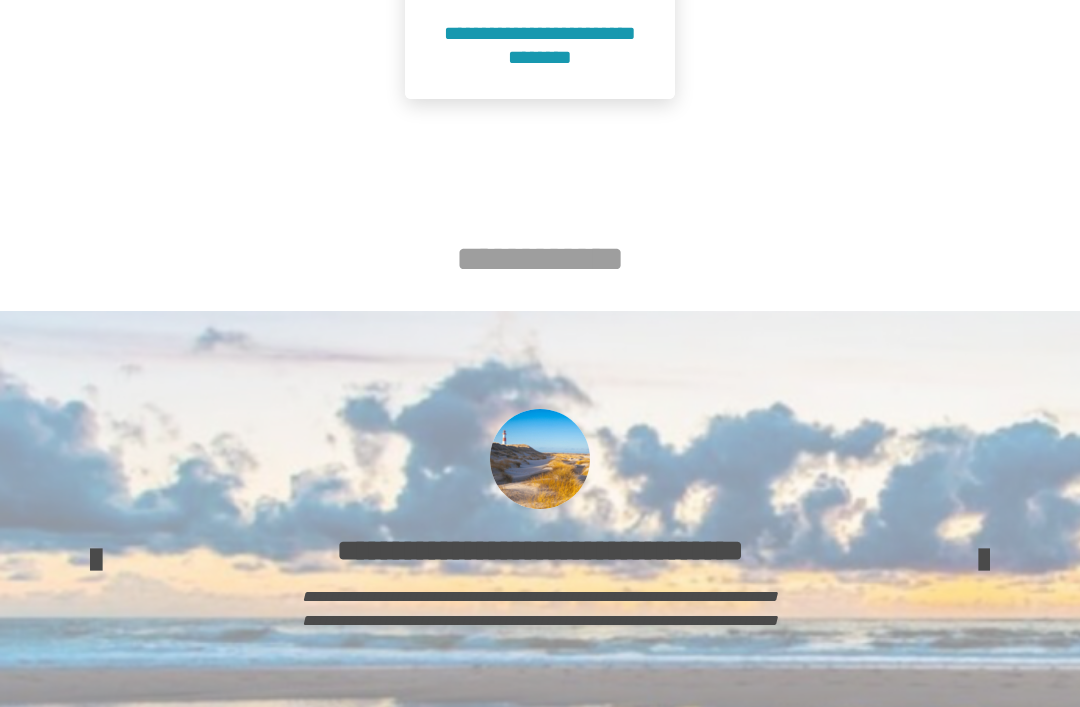 scroll, scrollTop: 0, scrollLeft: 0, axis: both 